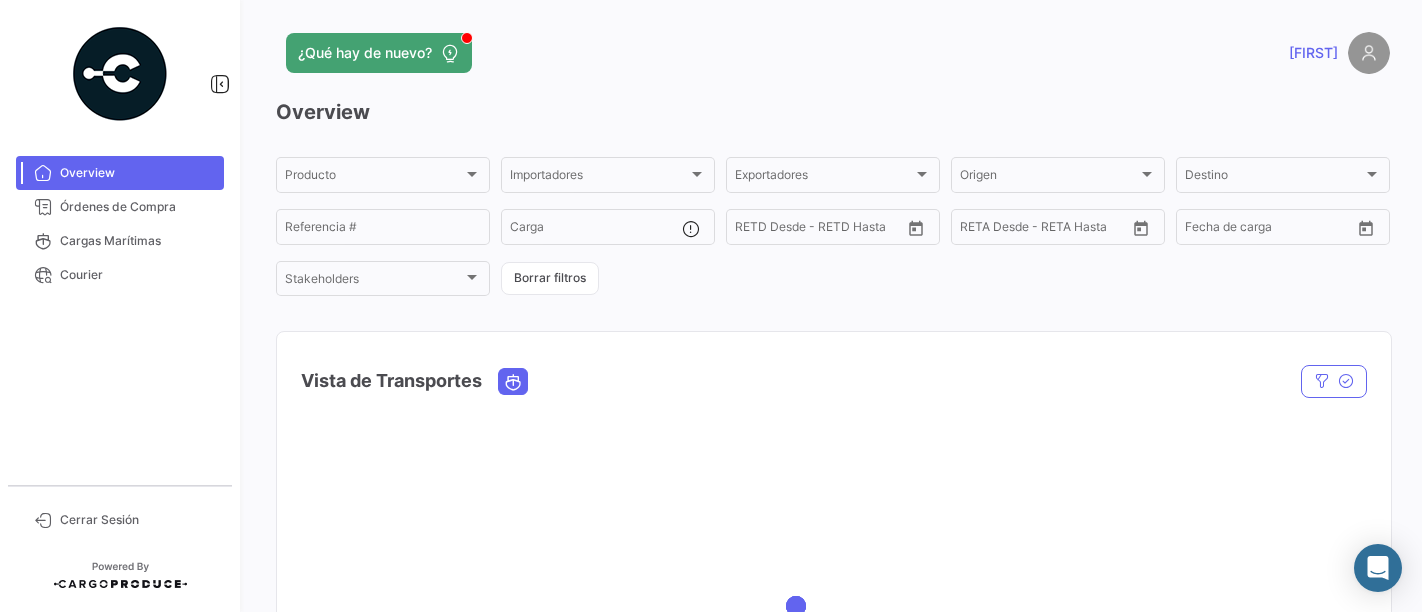 scroll, scrollTop: 0, scrollLeft: 0, axis: both 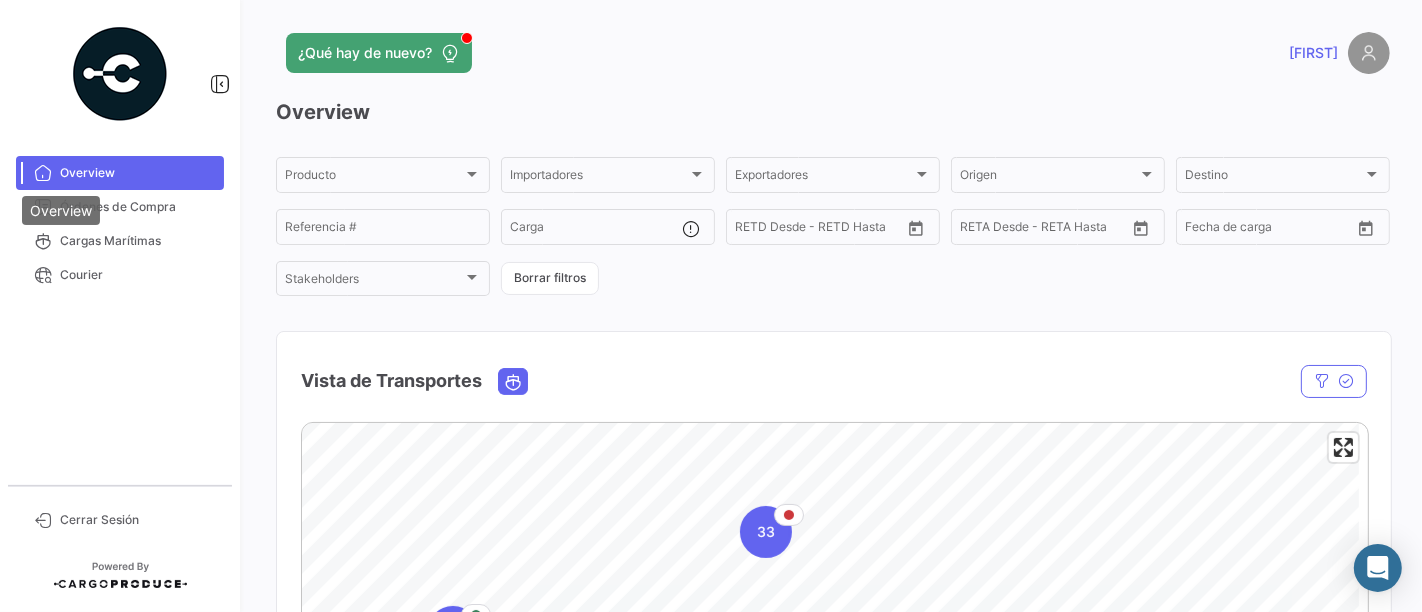 click on "Overview" at bounding box center (61, 210) 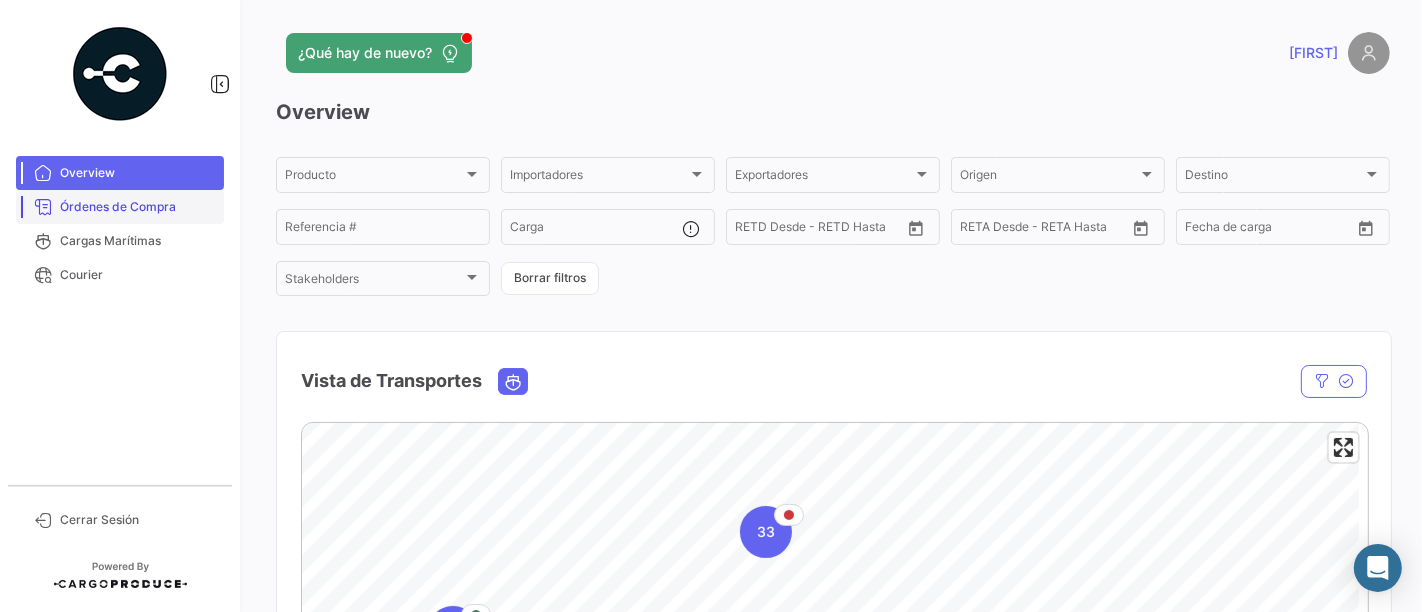 click on "Órdenes de Compra" at bounding box center [138, 207] 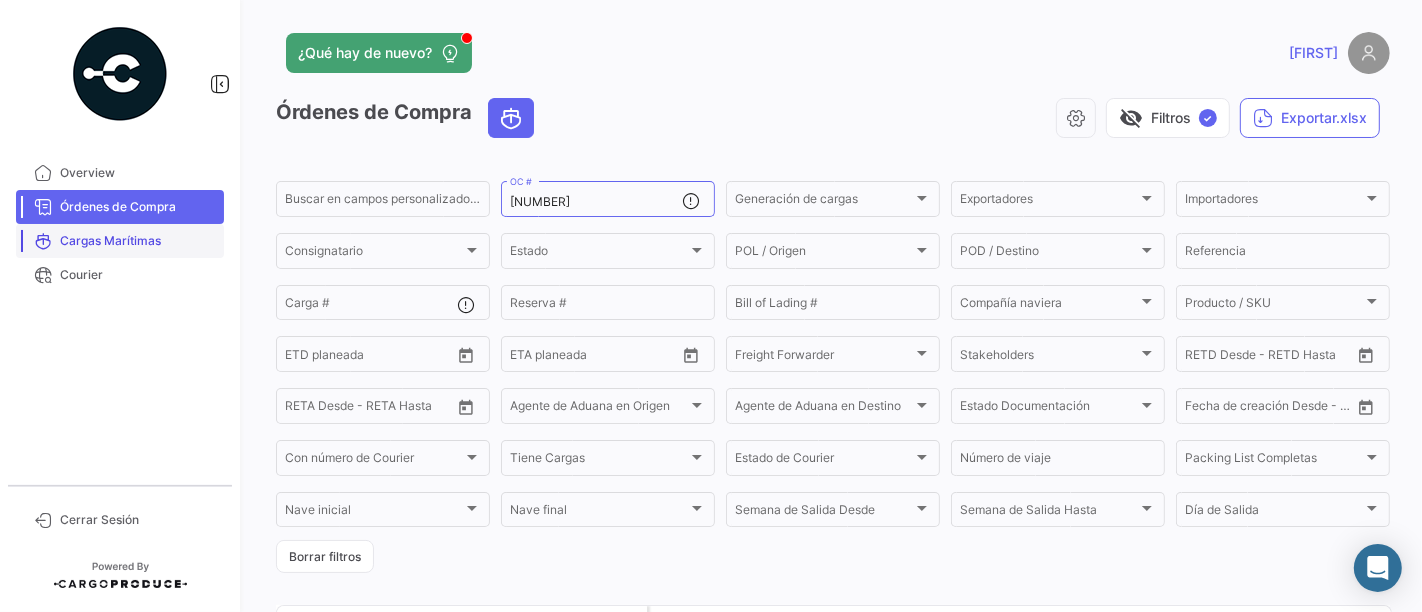 click on "Cargas Marítimas" at bounding box center (138, 241) 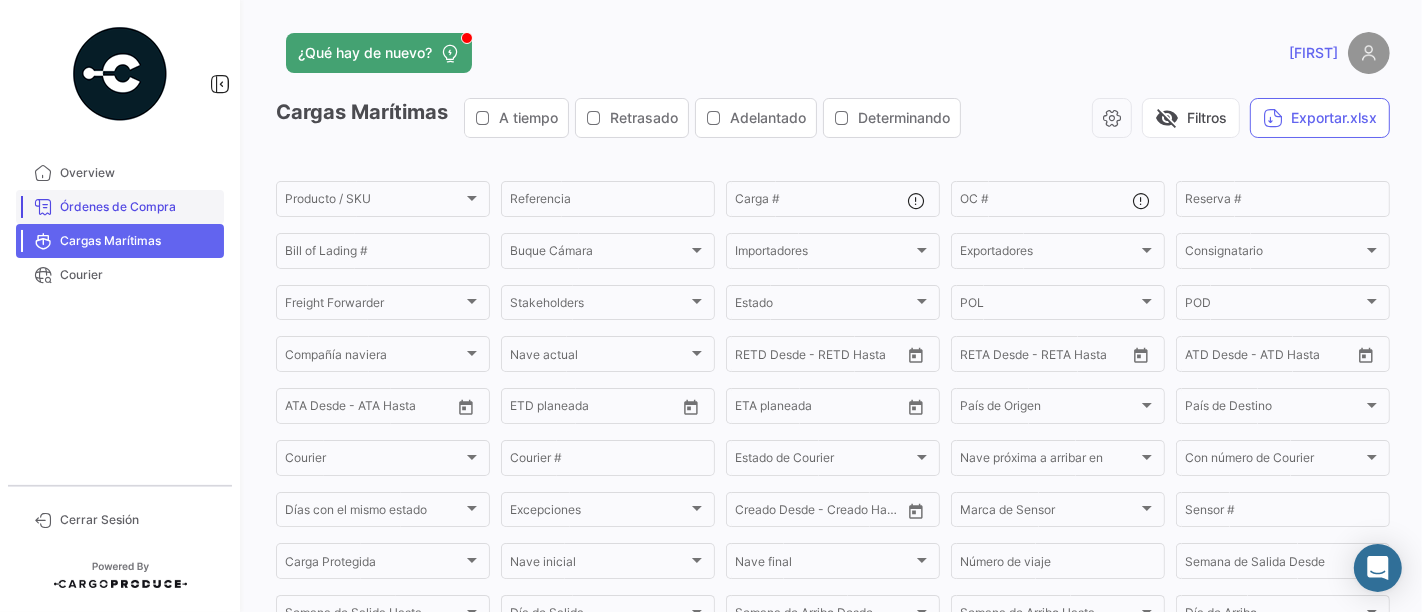 click on "Órdenes de Compra" at bounding box center [138, 207] 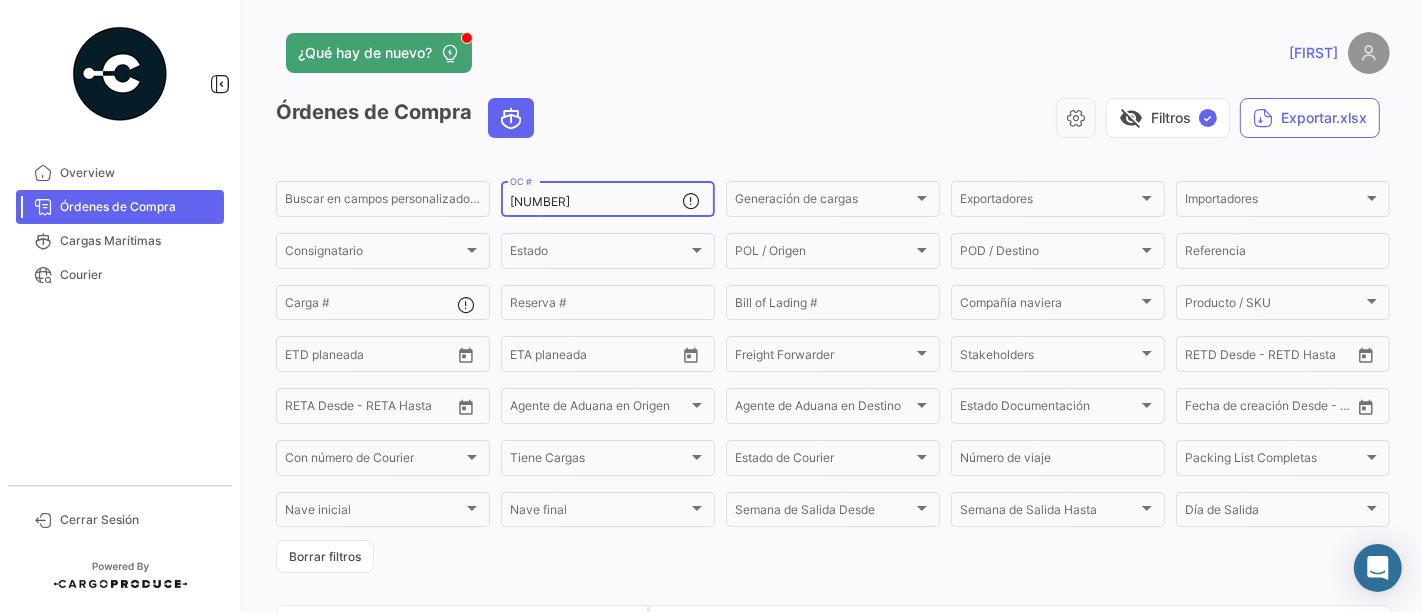 drag, startPoint x: 585, startPoint y: 207, endPoint x: 420, endPoint y: 169, distance: 169.31923 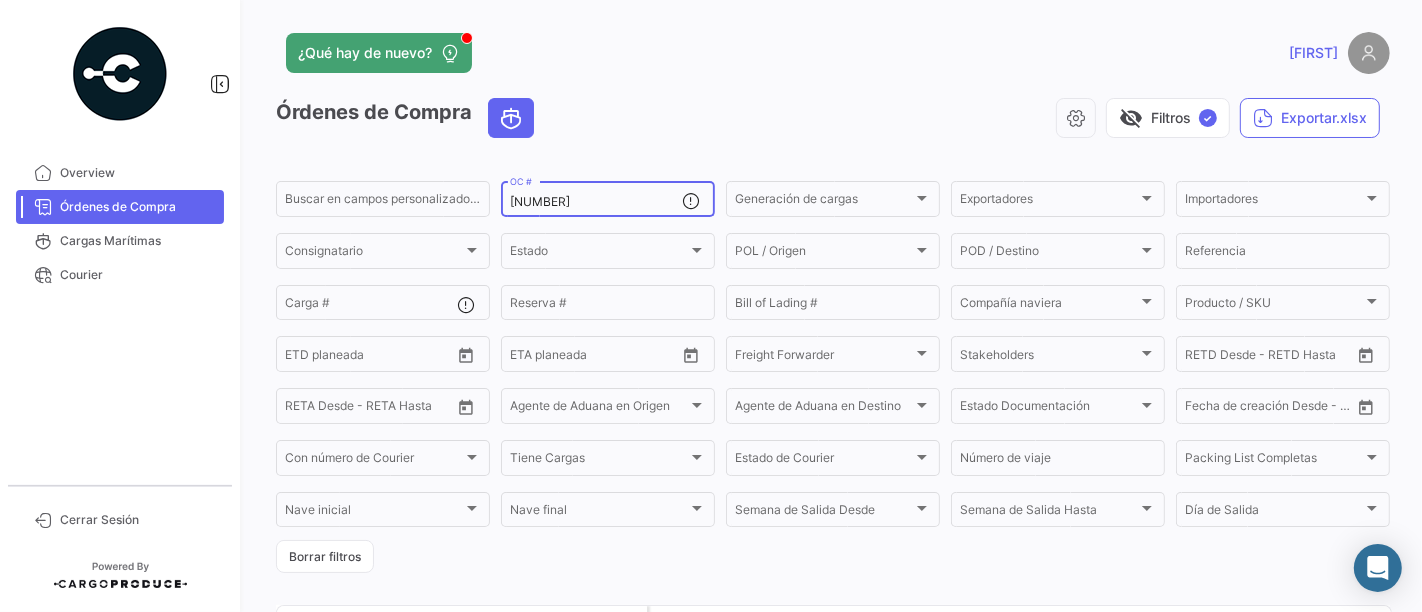 paste on "2675" 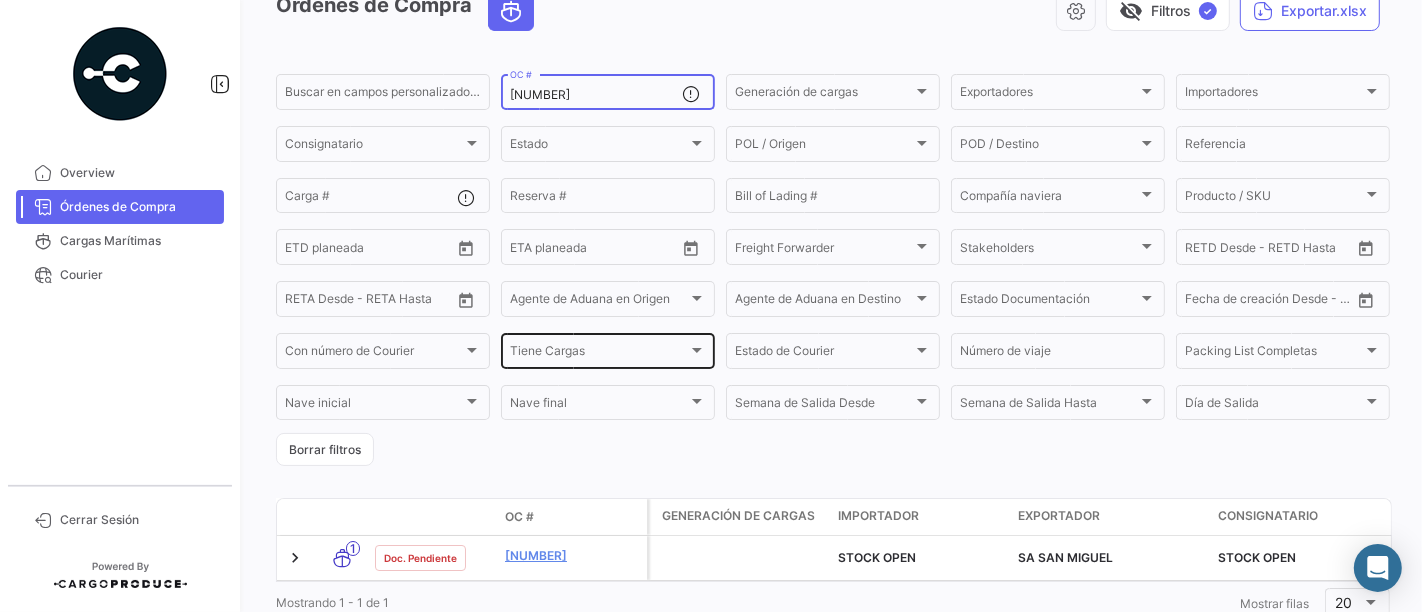 scroll, scrollTop: 183, scrollLeft: 0, axis: vertical 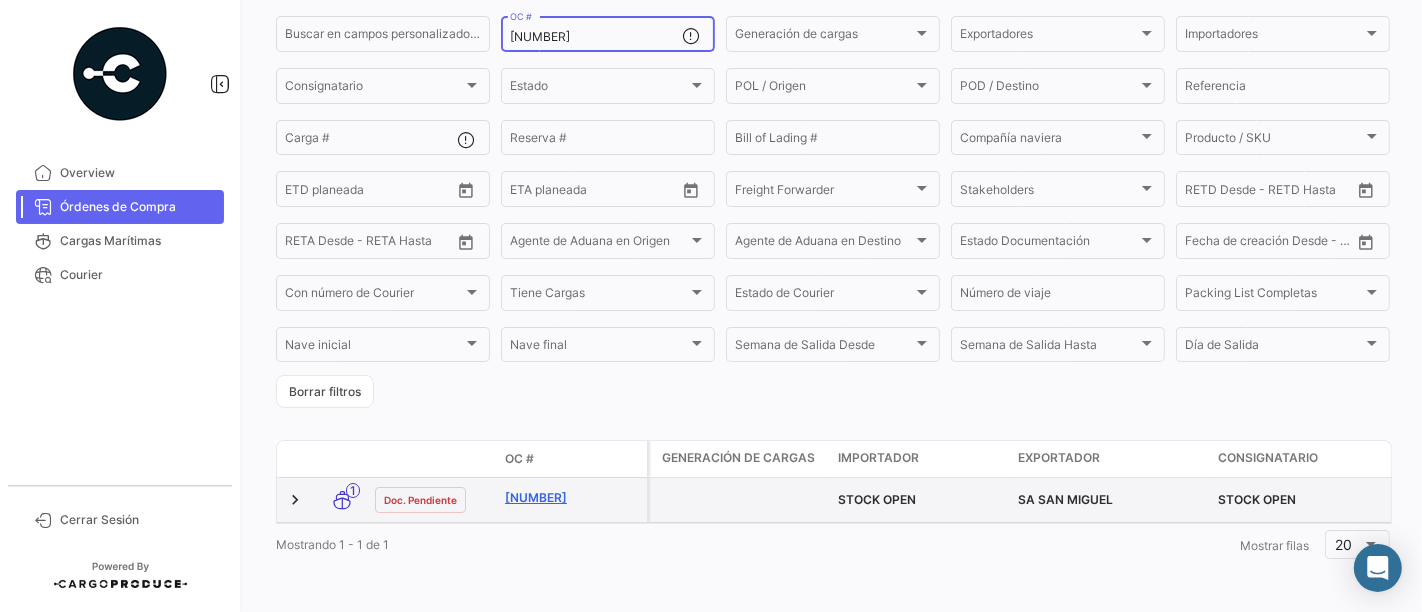 type on "[NUMBER]" 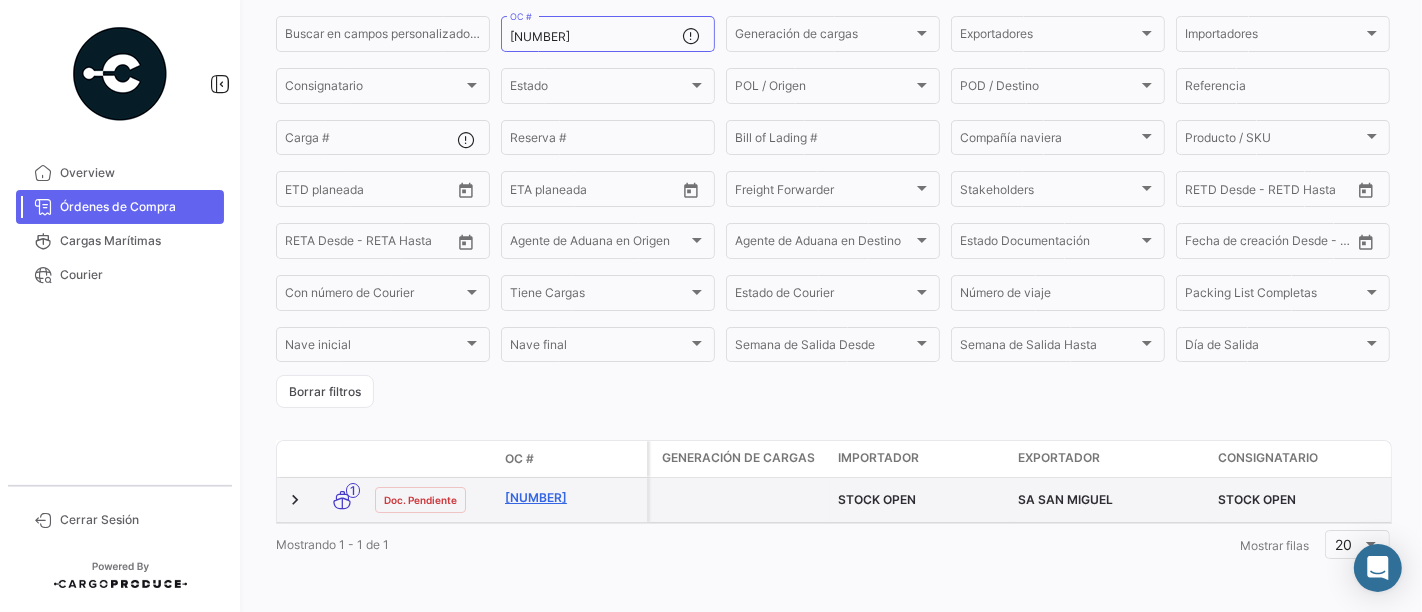click on "[NUMBER]" 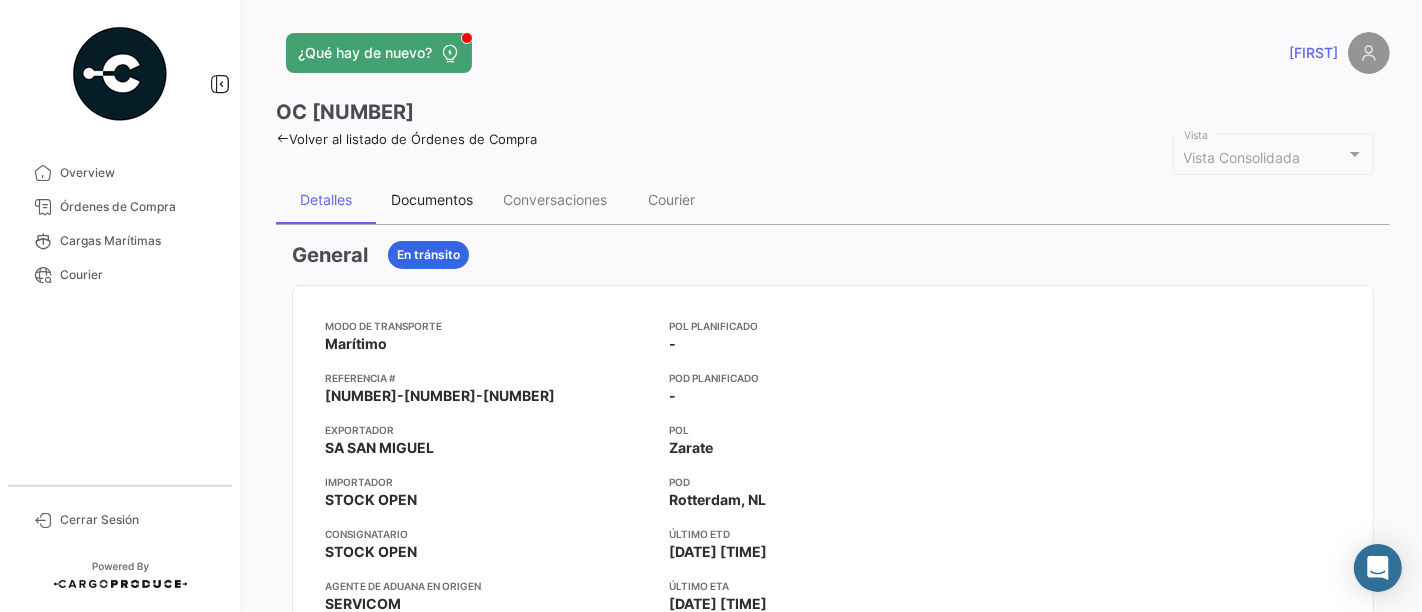 click on "Documentos" at bounding box center (432, 199) 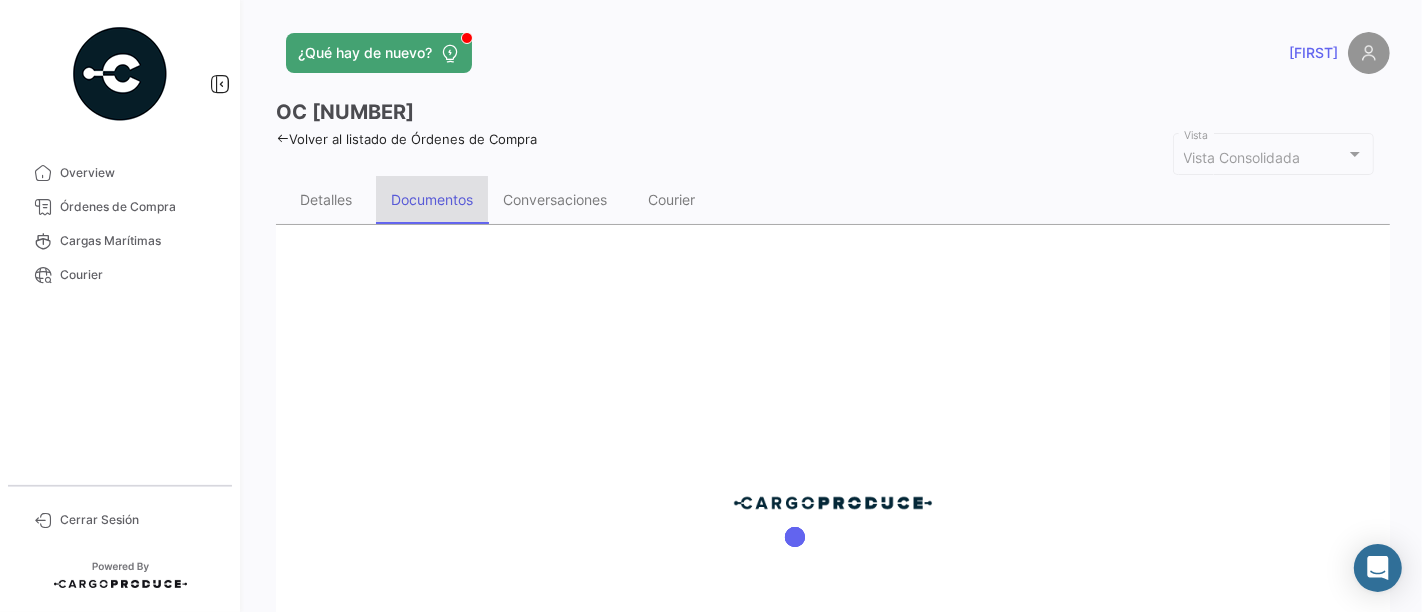 scroll, scrollTop: 111, scrollLeft: 0, axis: vertical 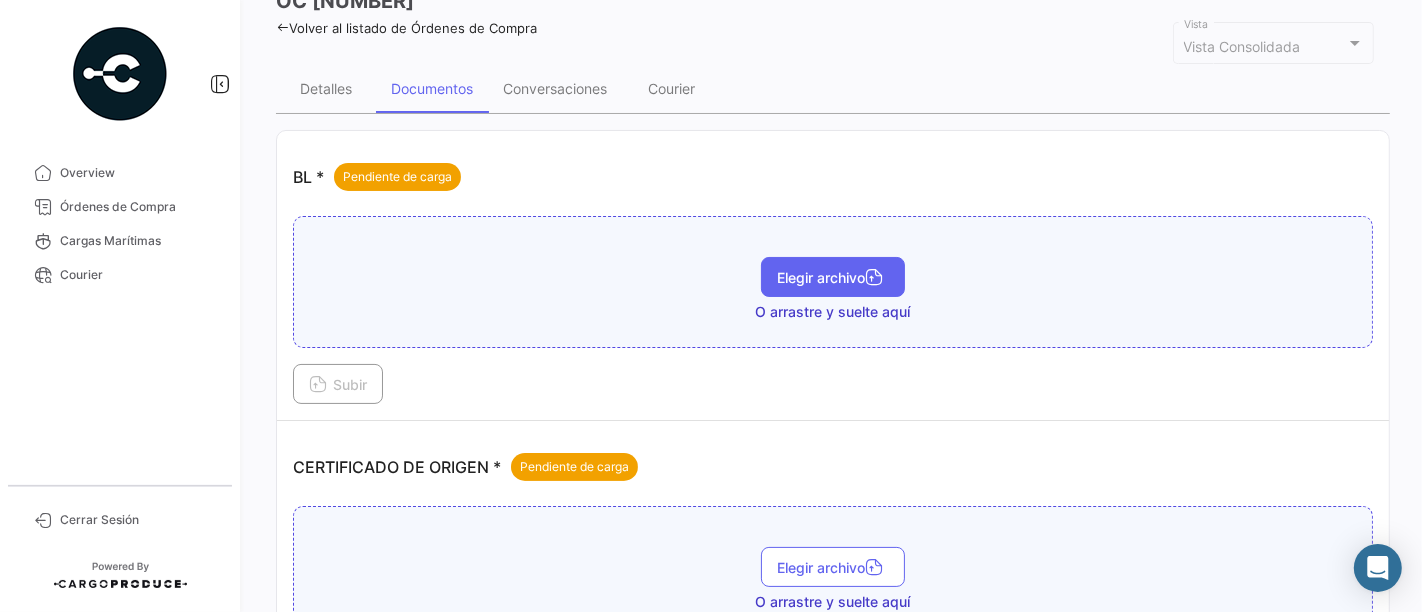 click on "Elegir archivo" at bounding box center (833, 277) 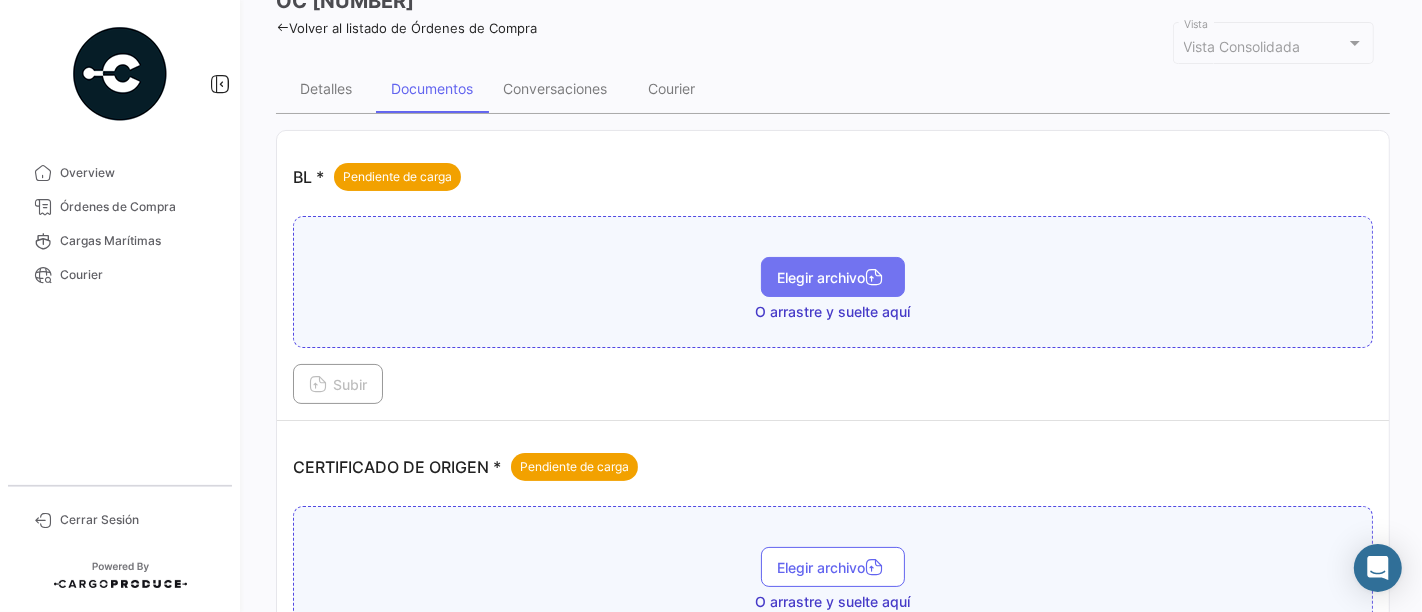 click on "Elegir archivo" at bounding box center (833, 277) 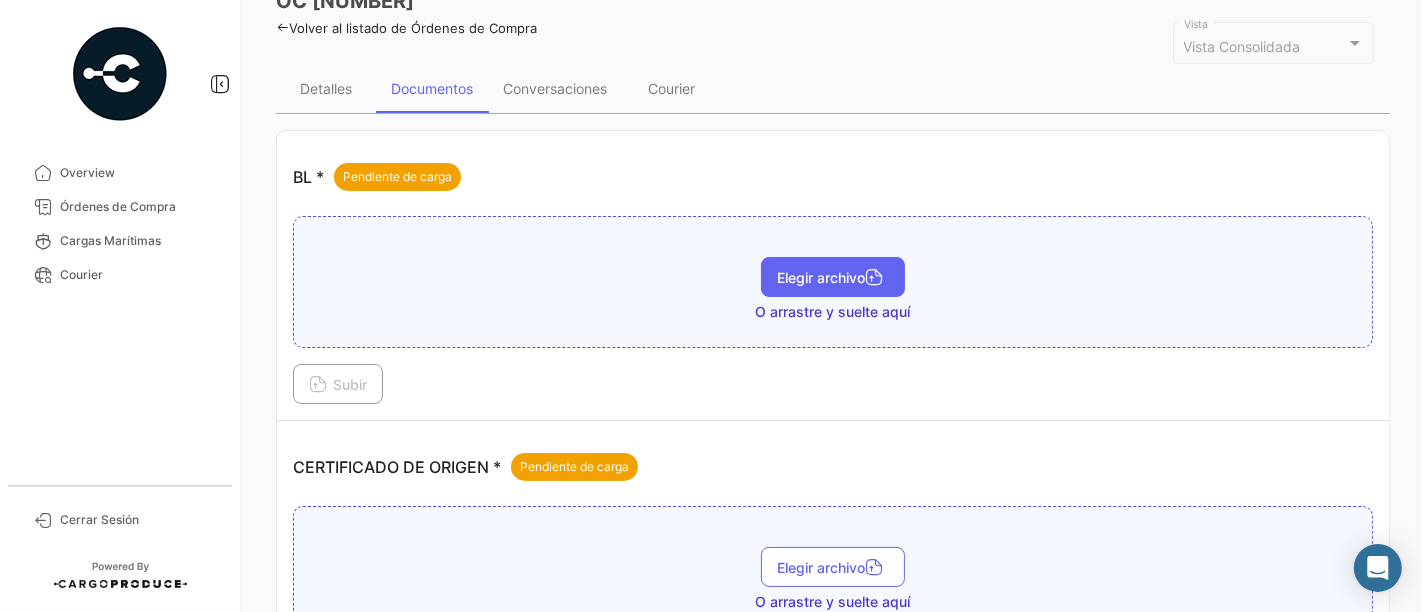 click on "Elegir archivo" at bounding box center [833, 277] 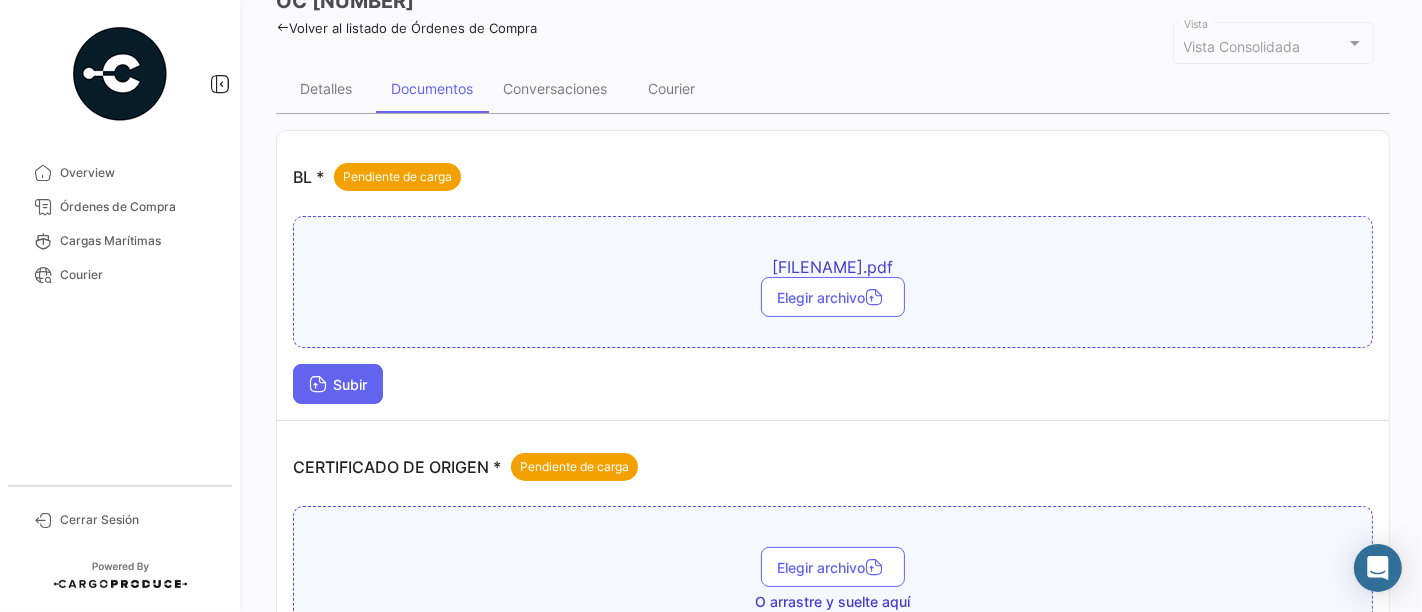 click on "Subir" at bounding box center [338, 384] 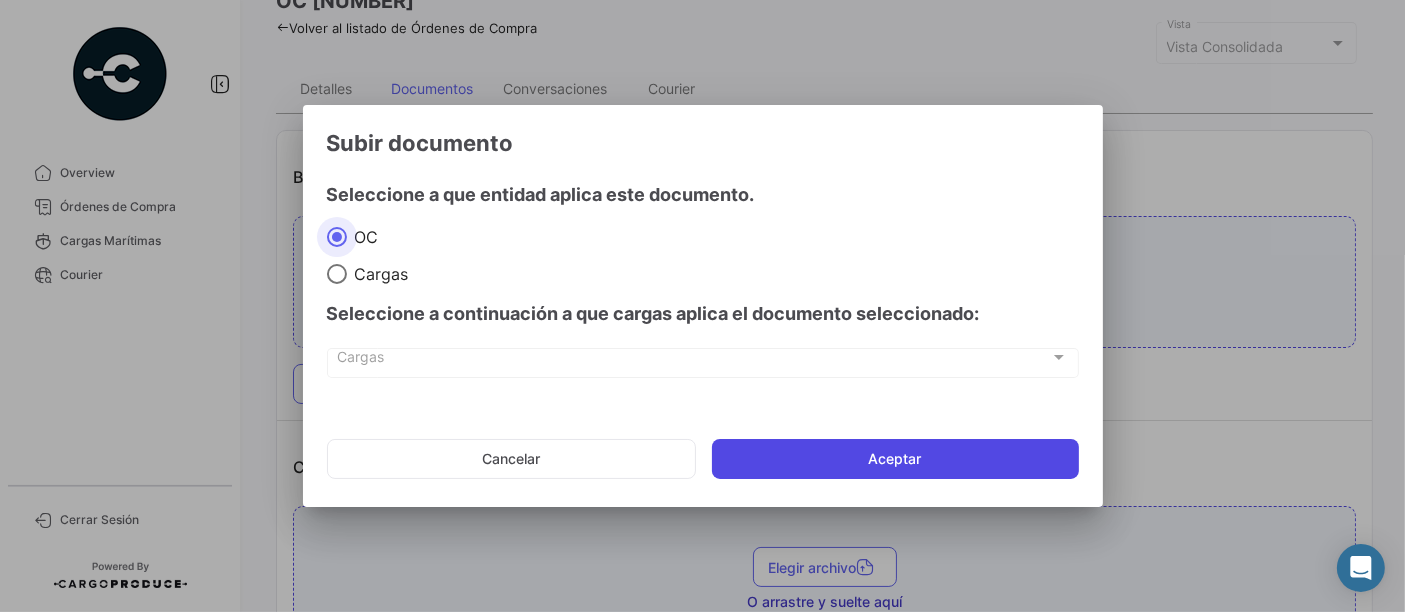 click on "Aceptar" 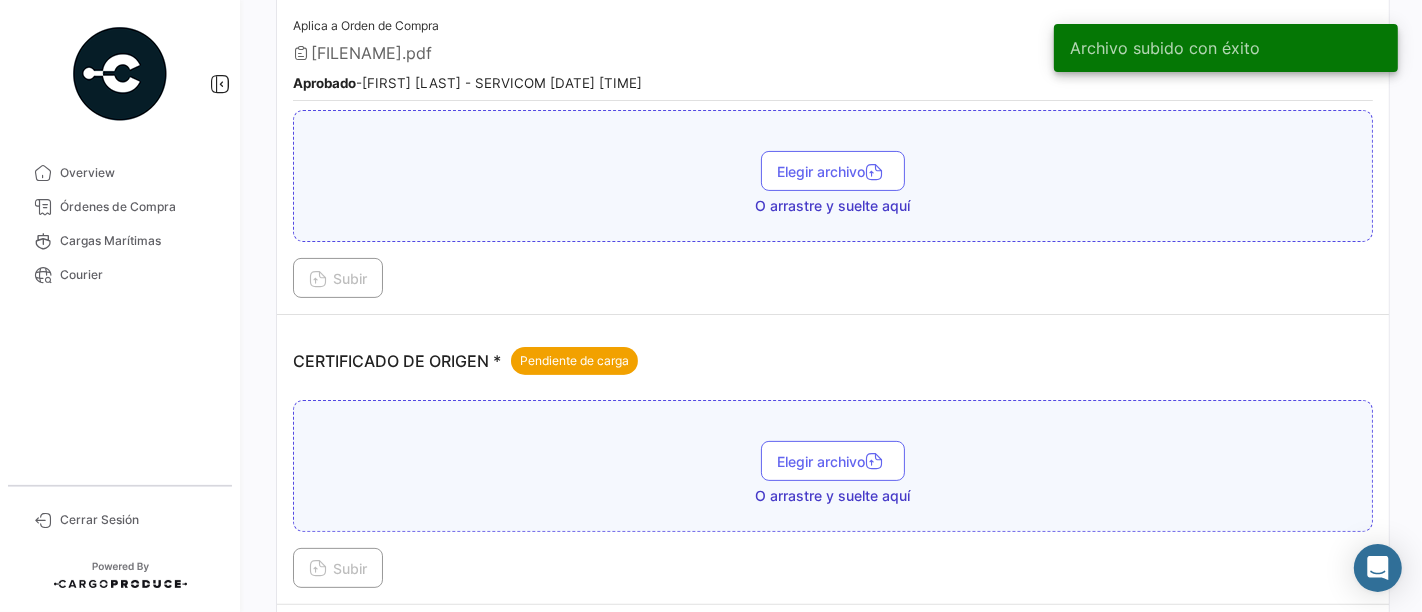 scroll, scrollTop: 444, scrollLeft: 0, axis: vertical 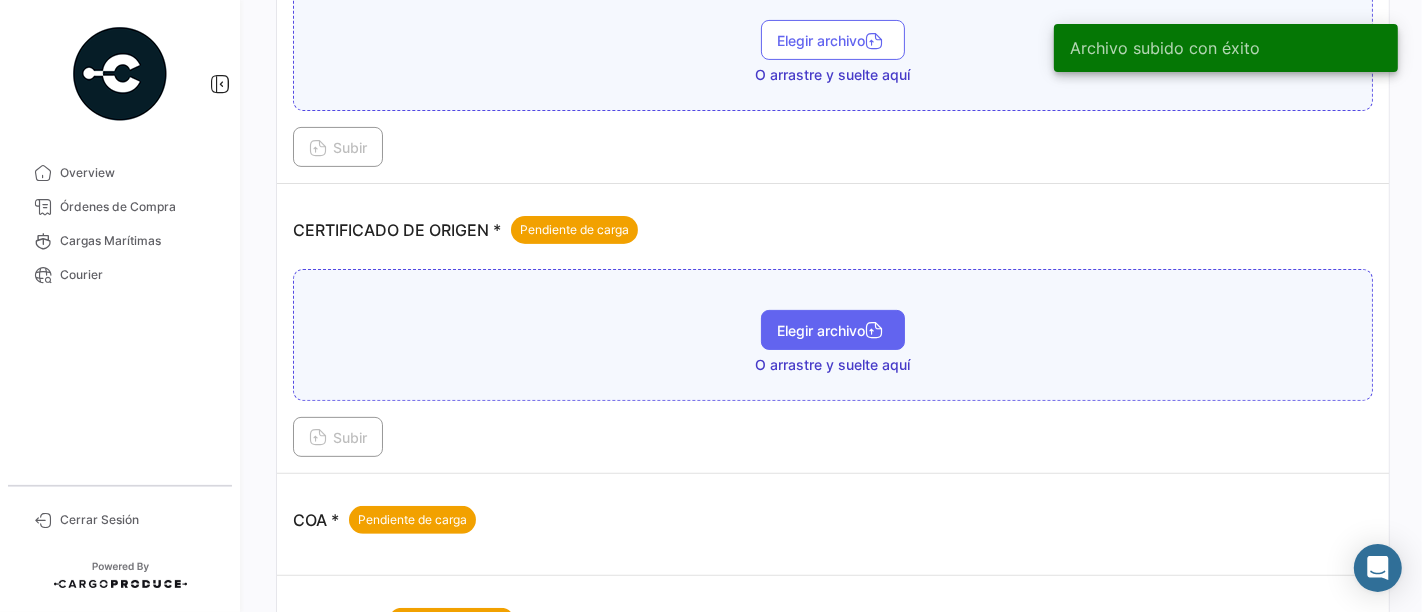 click on "Elegir archivo" at bounding box center [833, 330] 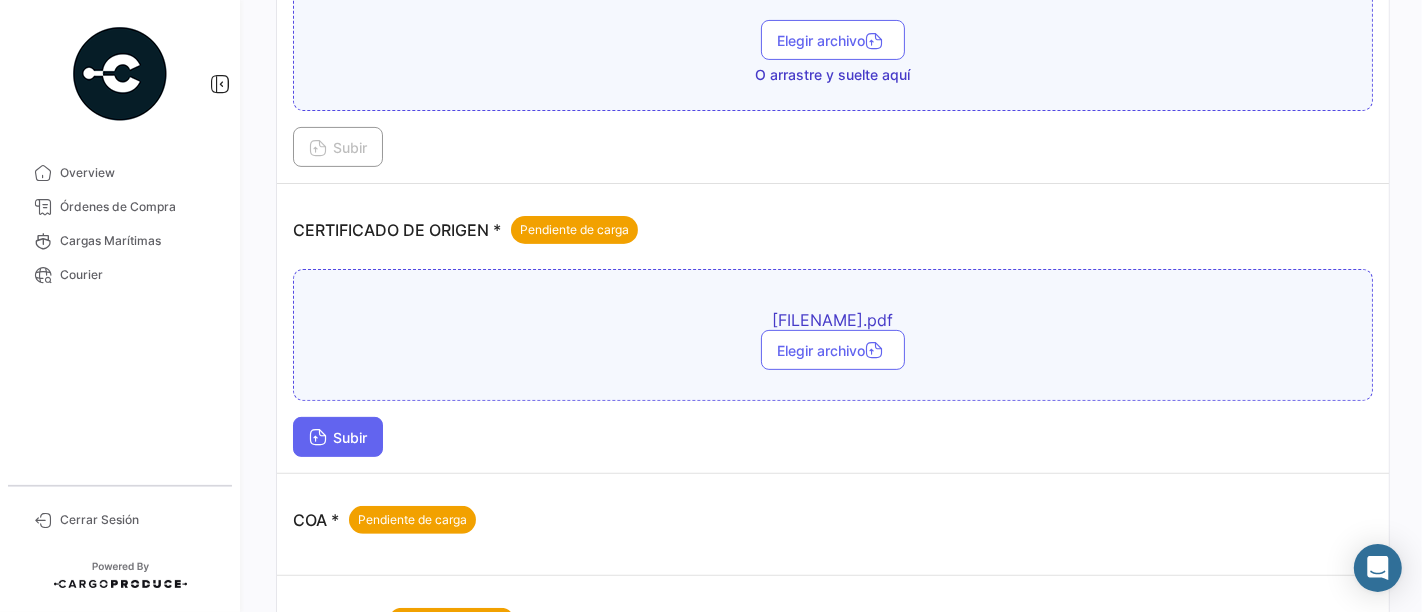 click on "Subir" at bounding box center [338, 437] 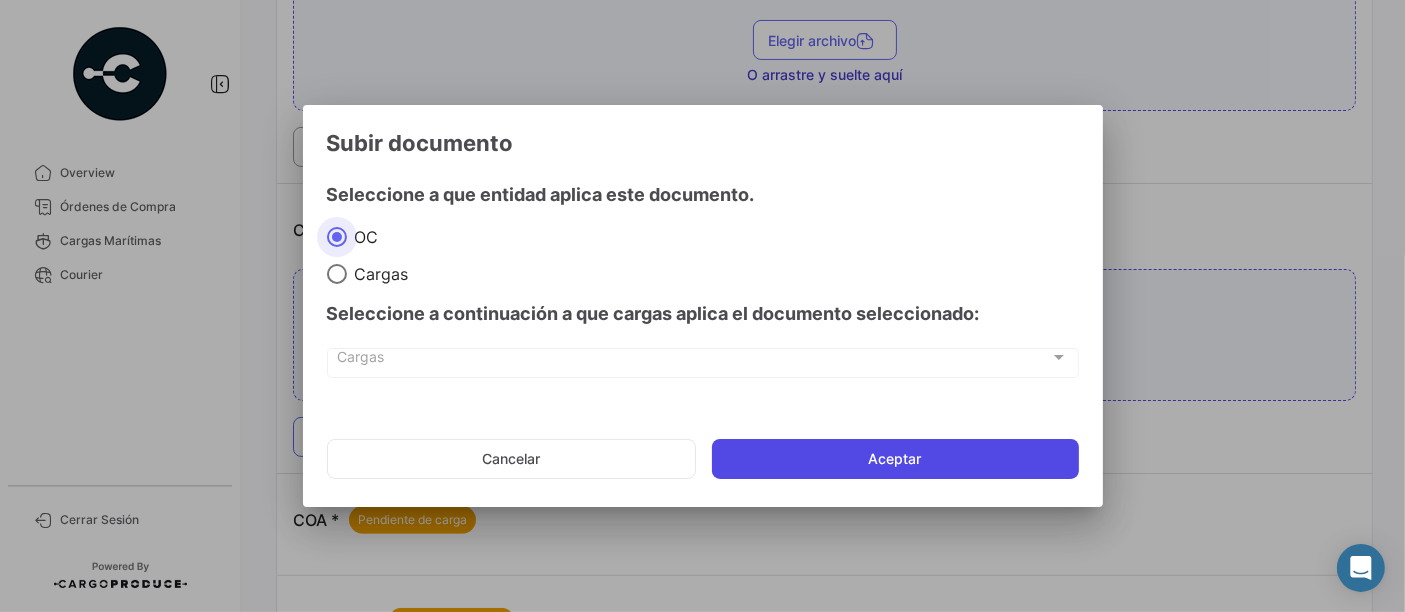 click on "Aceptar" 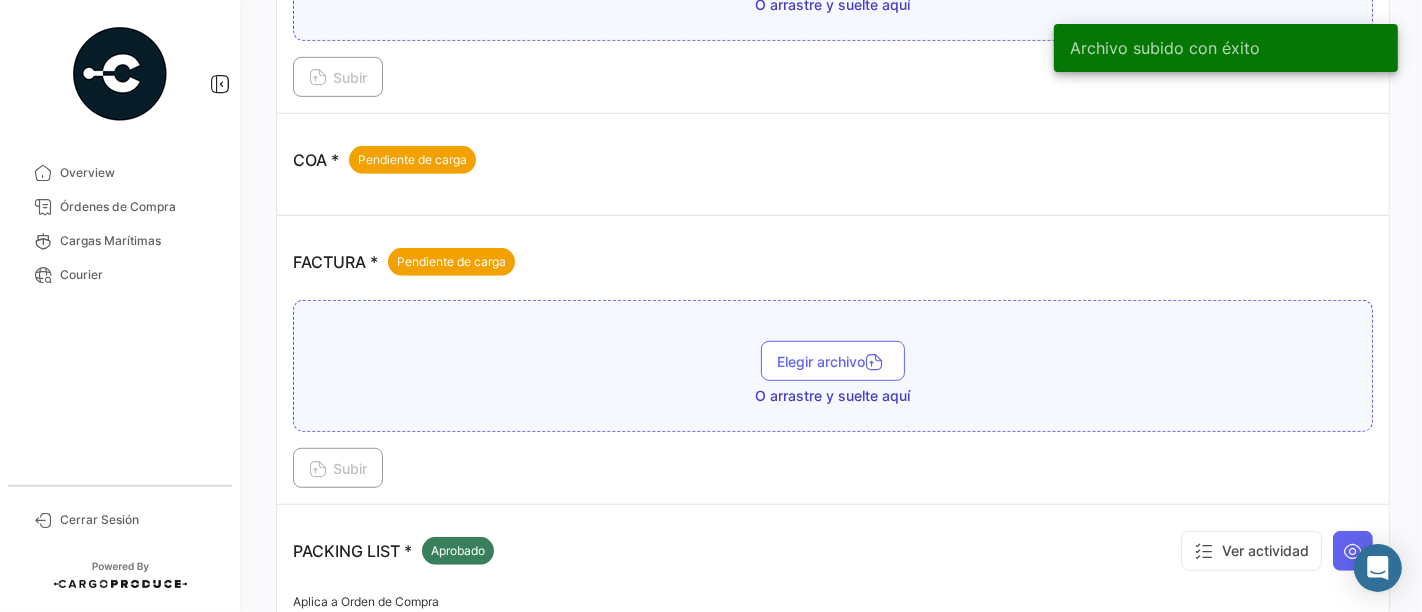 scroll, scrollTop: 1000, scrollLeft: 0, axis: vertical 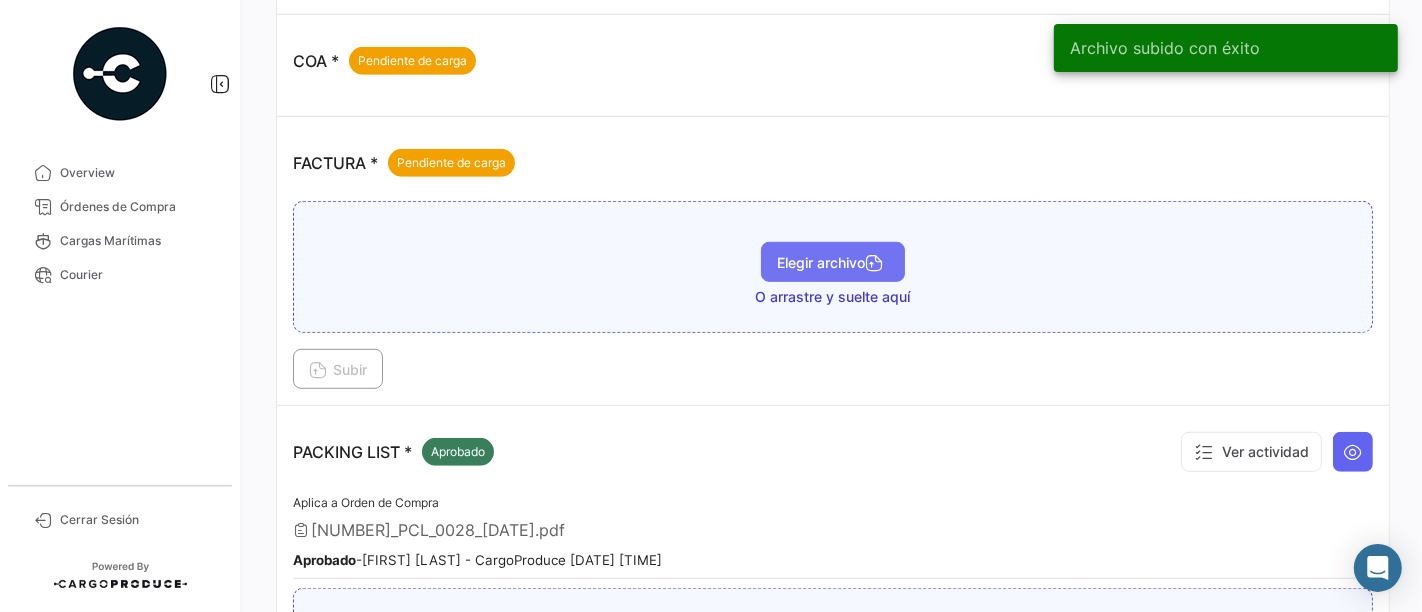 click on "Elegir archivo" at bounding box center [833, 262] 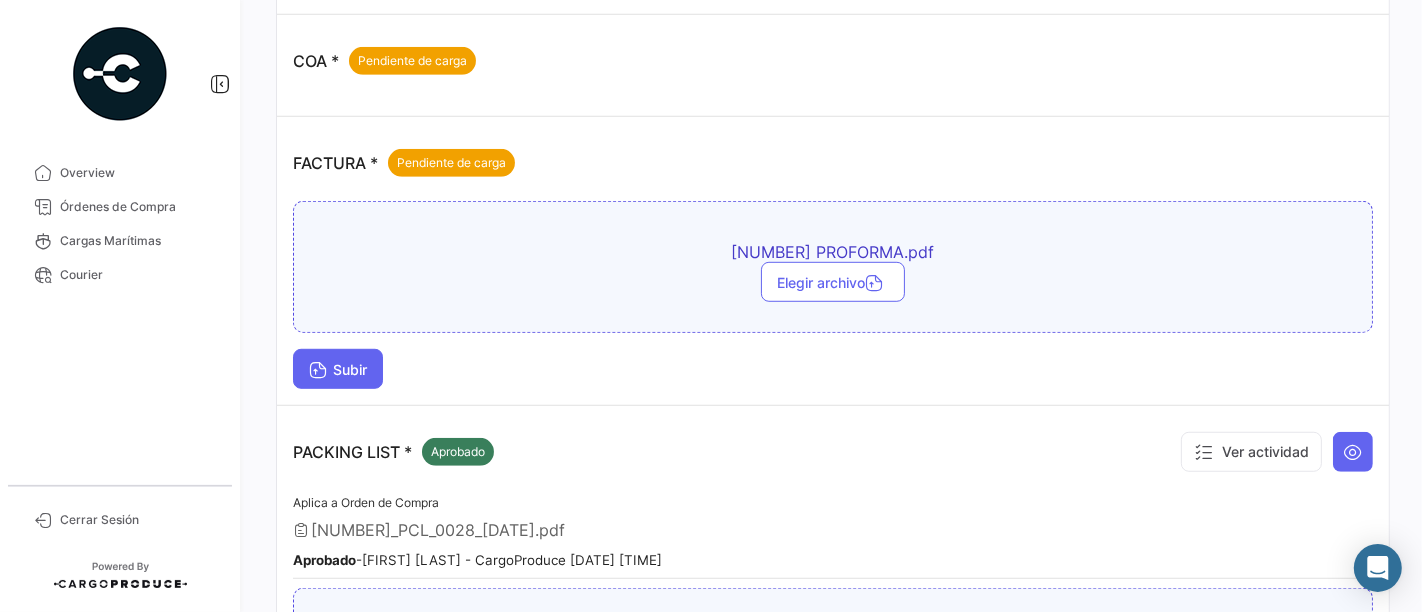 click on "Subir" at bounding box center [338, 369] 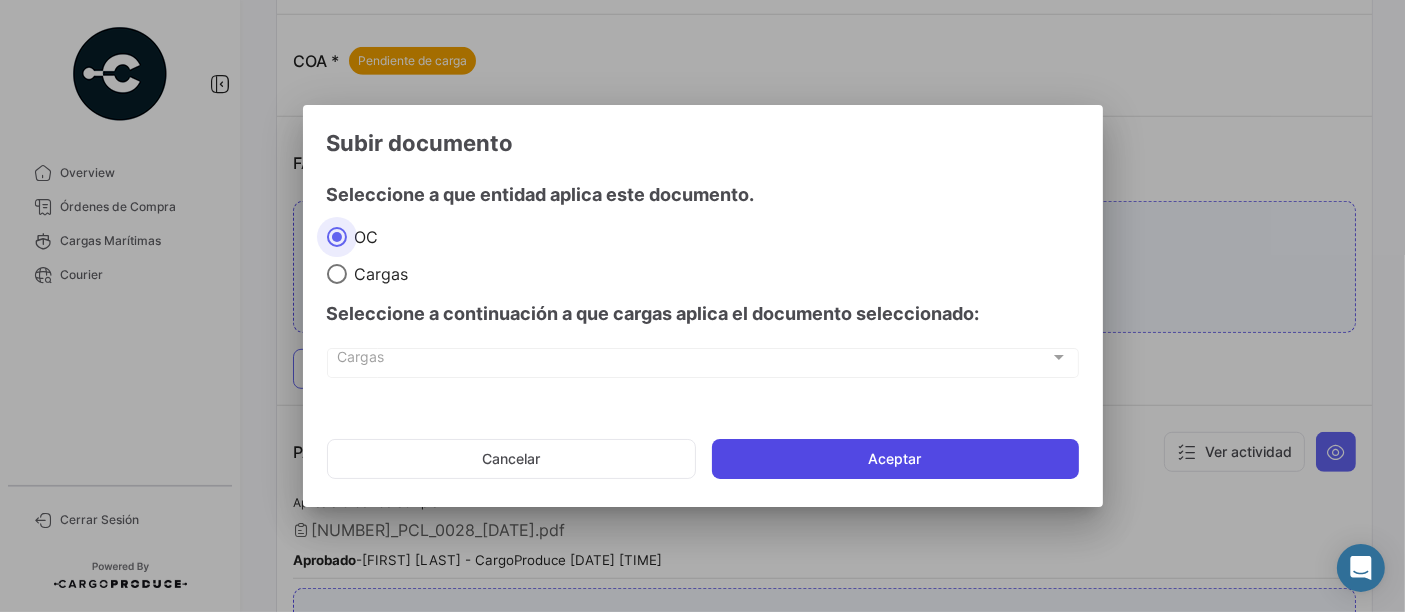 click on "Aceptar" 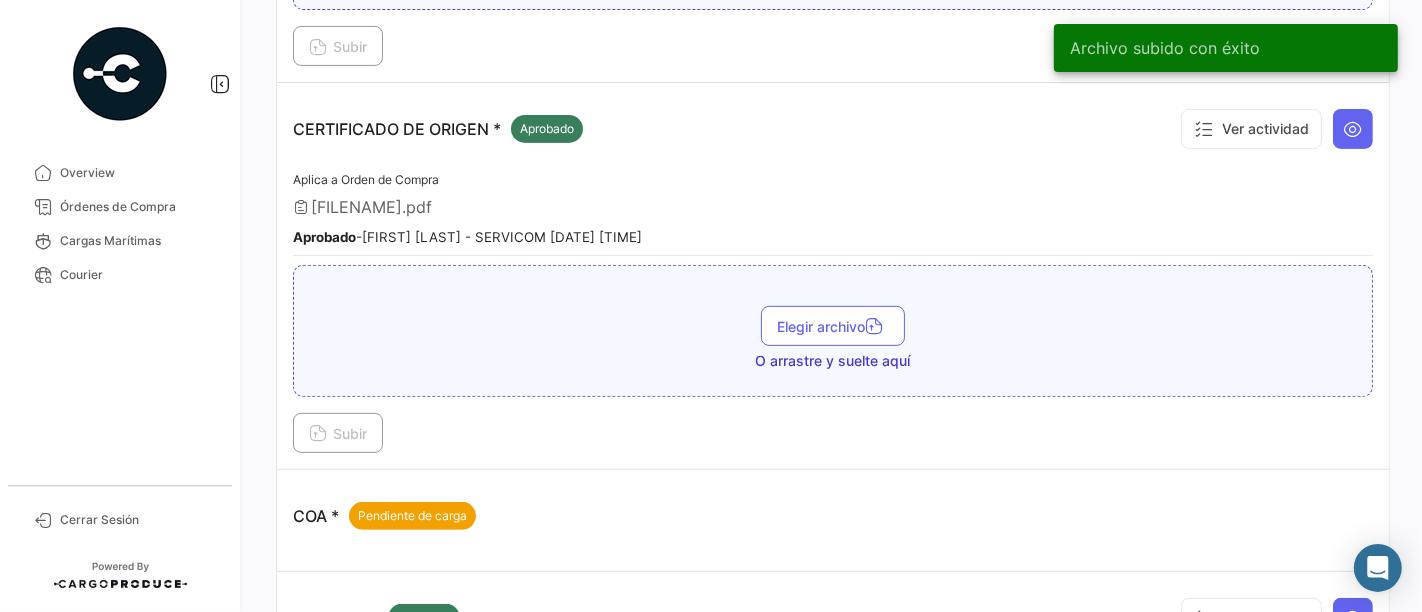 scroll, scrollTop: 444, scrollLeft: 0, axis: vertical 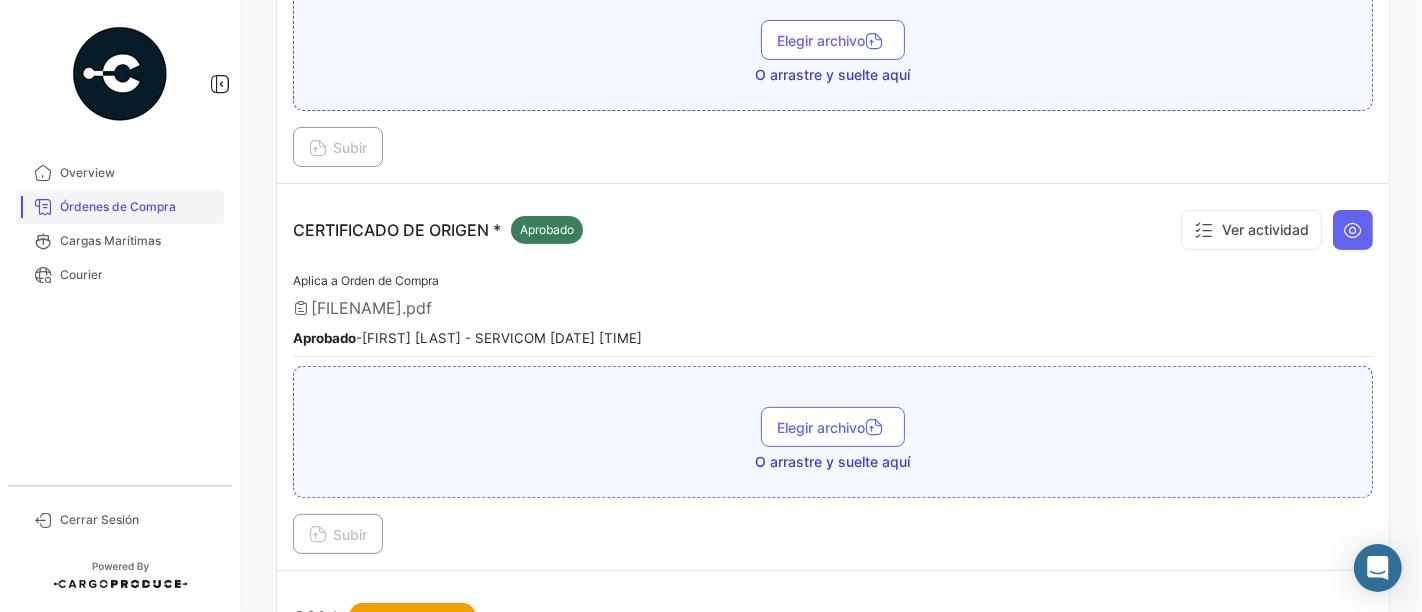 click on "Órdenes de Compra" at bounding box center (138, 207) 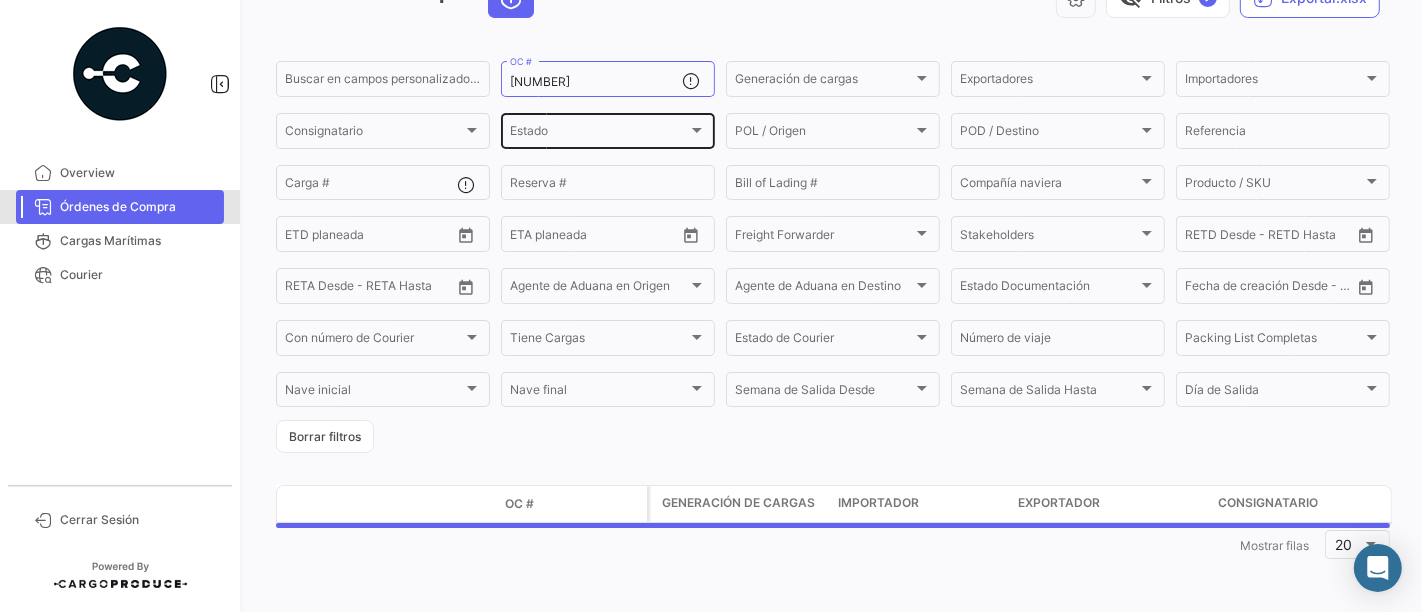 scroll, scrollTop: 0, scrollLeft: 0, axis: both 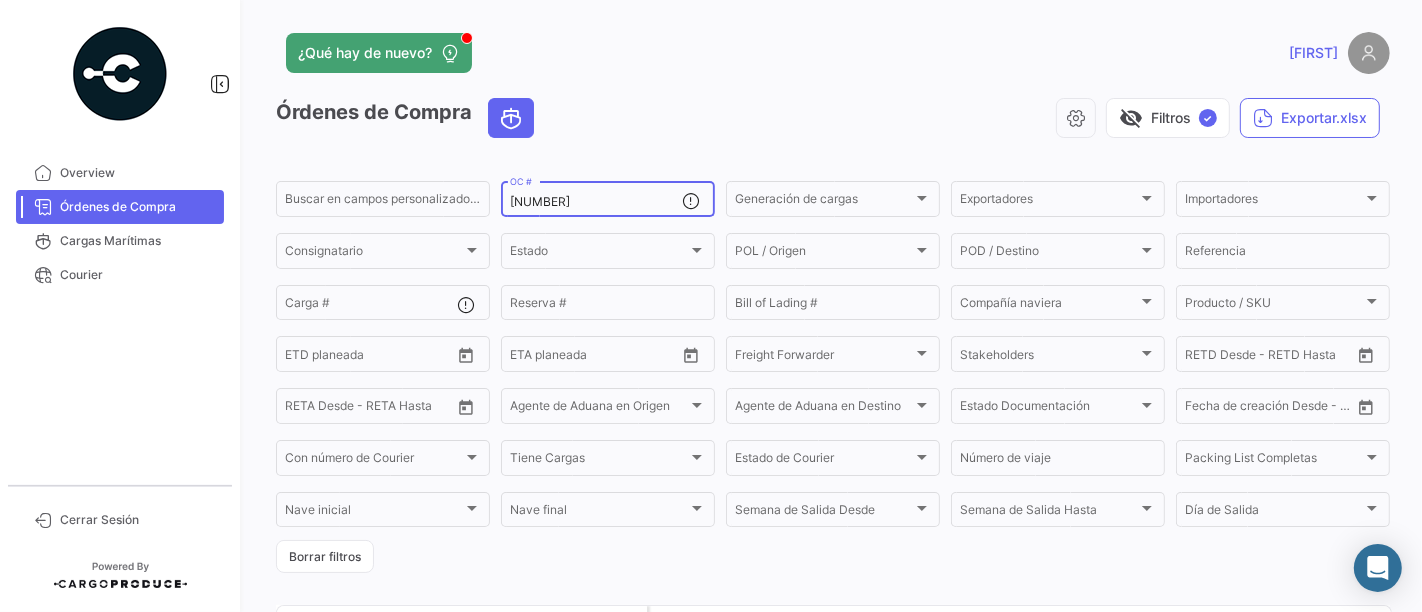 drag, startPoint x: 590, startPoint y: 212, endPoint x: 534, endPoint y: 190, distance: 60.166435 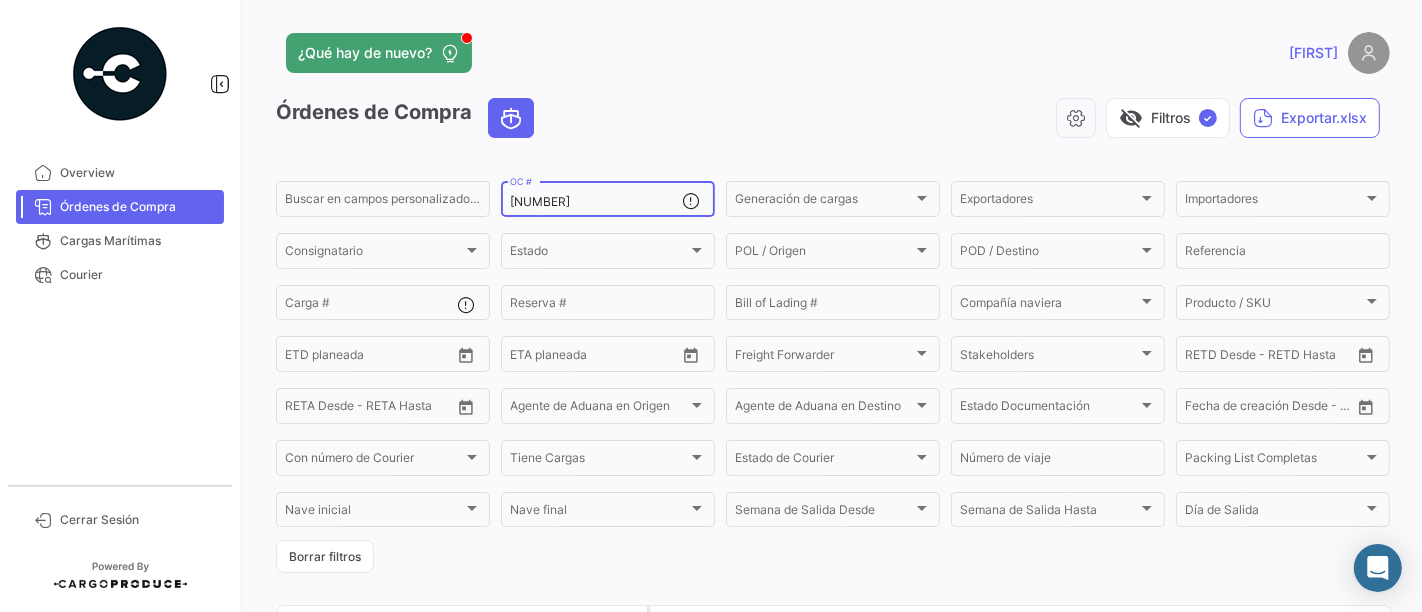 click on "[NUMBER]" at bounding box center (596, 202) 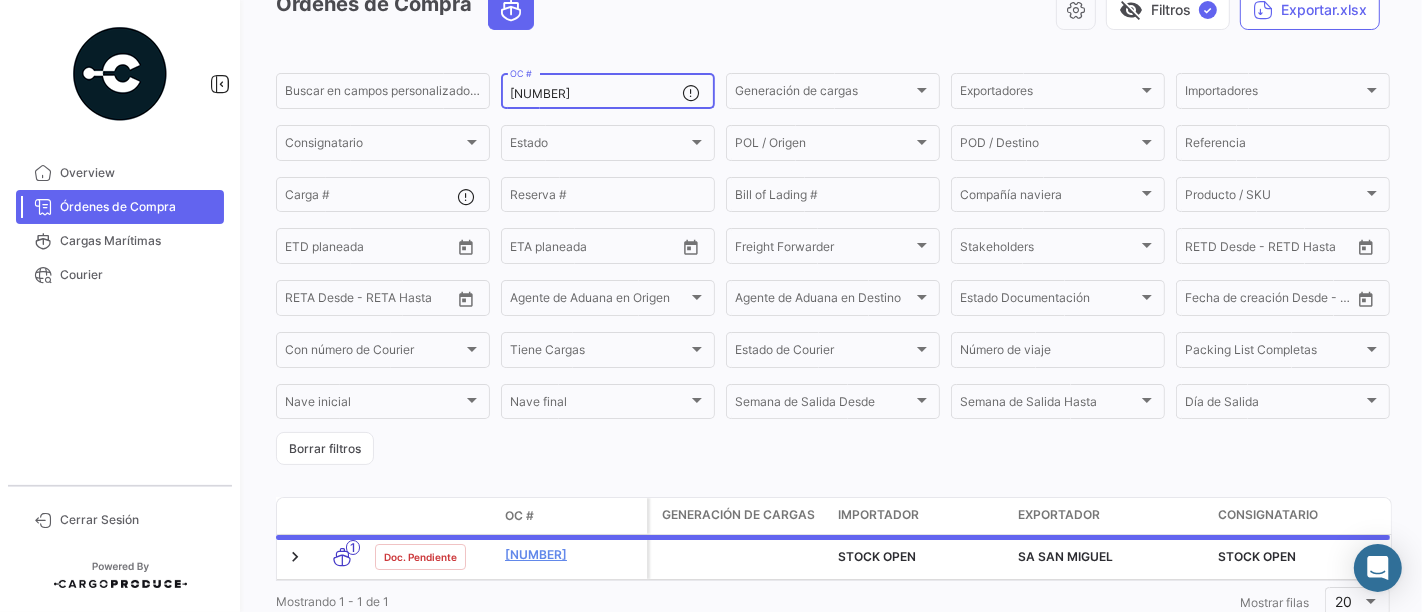 scroll, scrollTop: 183, scrollLeft: 0, axis: vertical 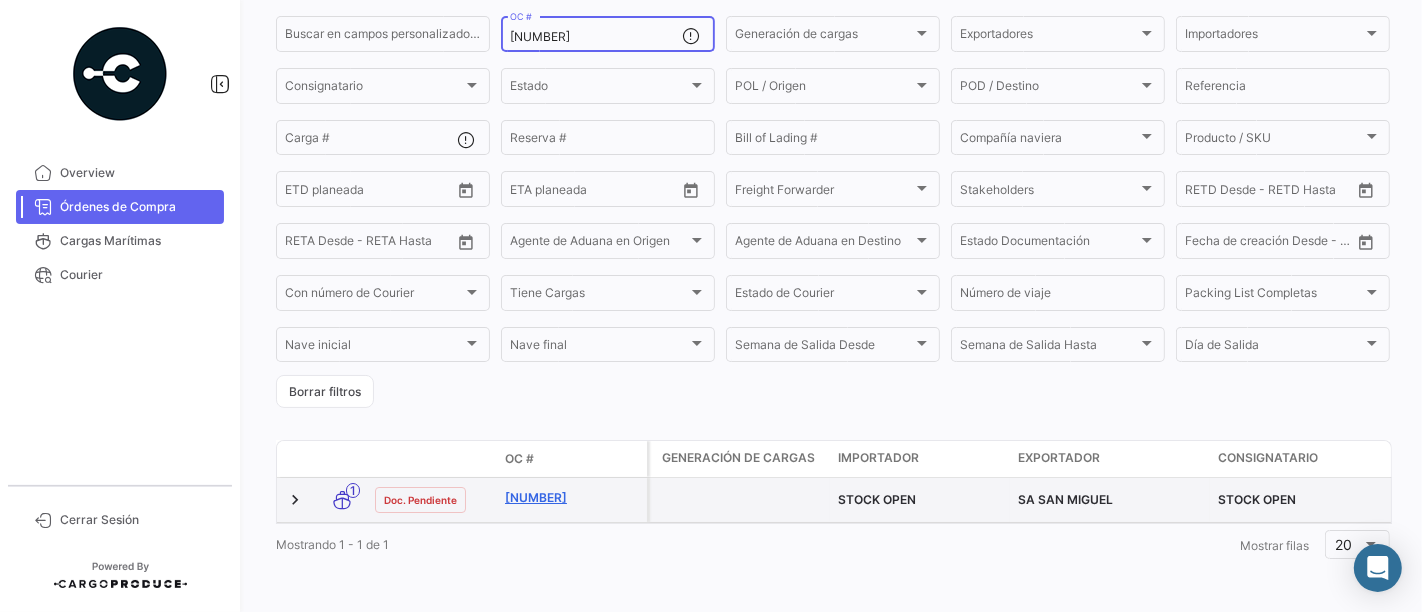 type on "[NUMBER]" 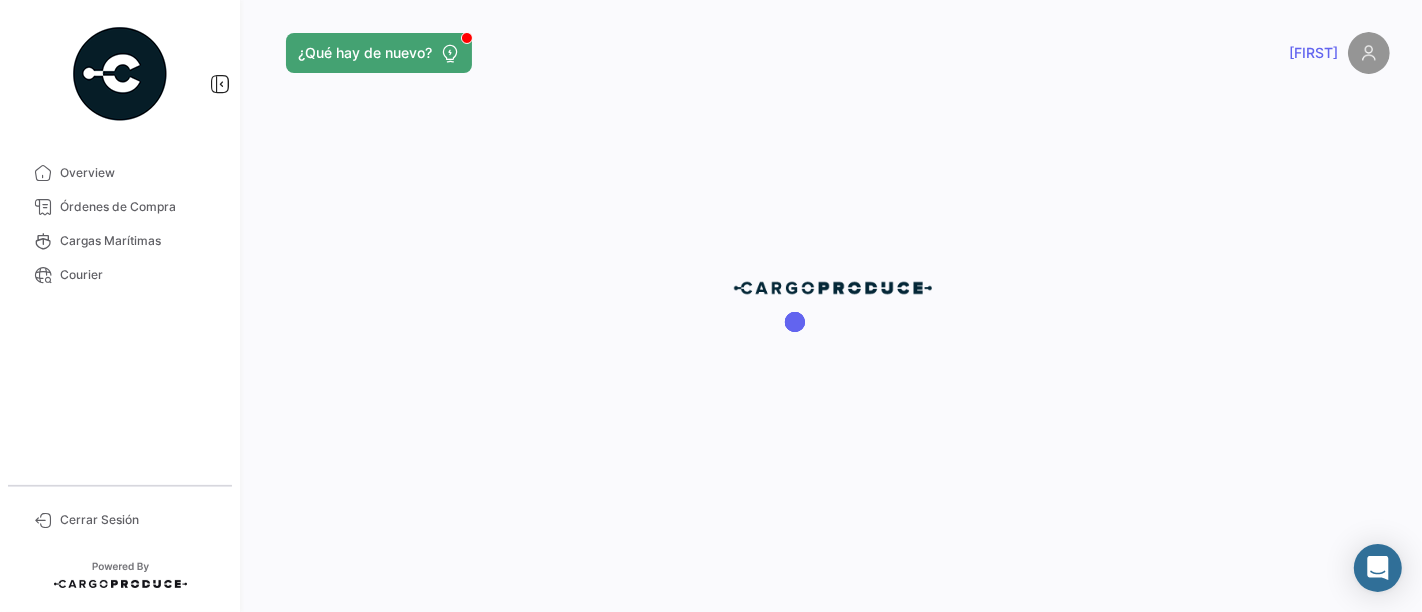 scroll, scrollTop: 0, scrollLeft: 0, axis: both 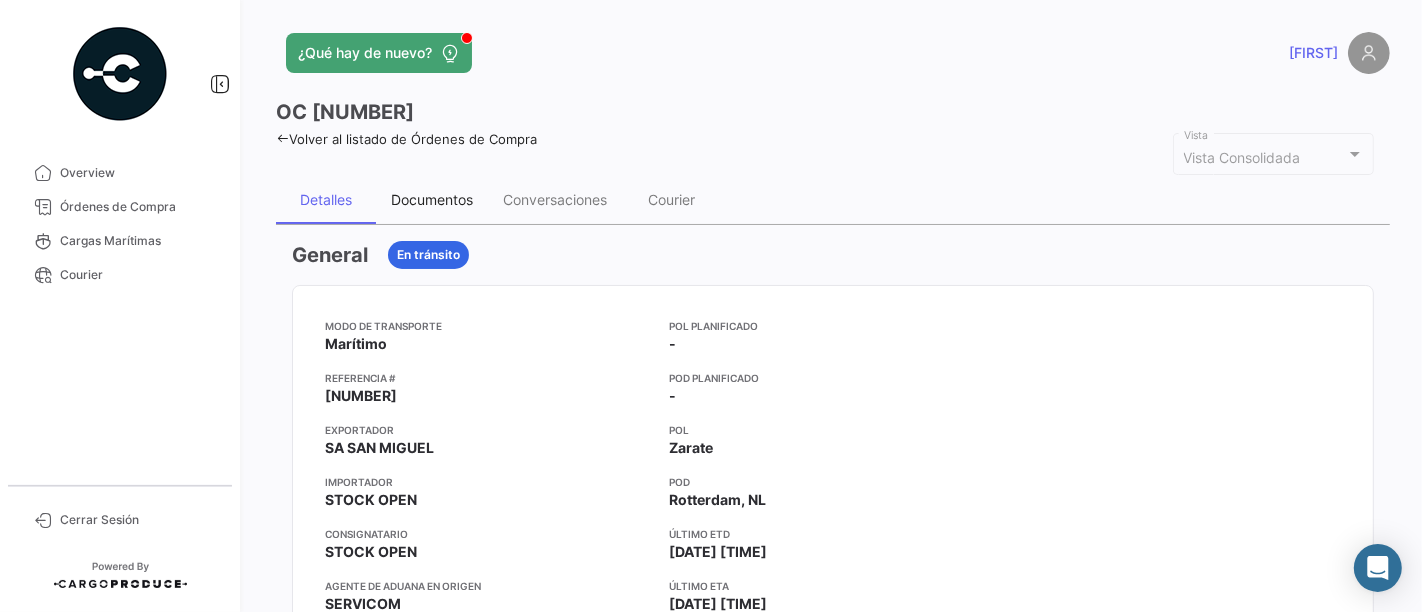 click on "Documentos" at bounding box center [432, 199] 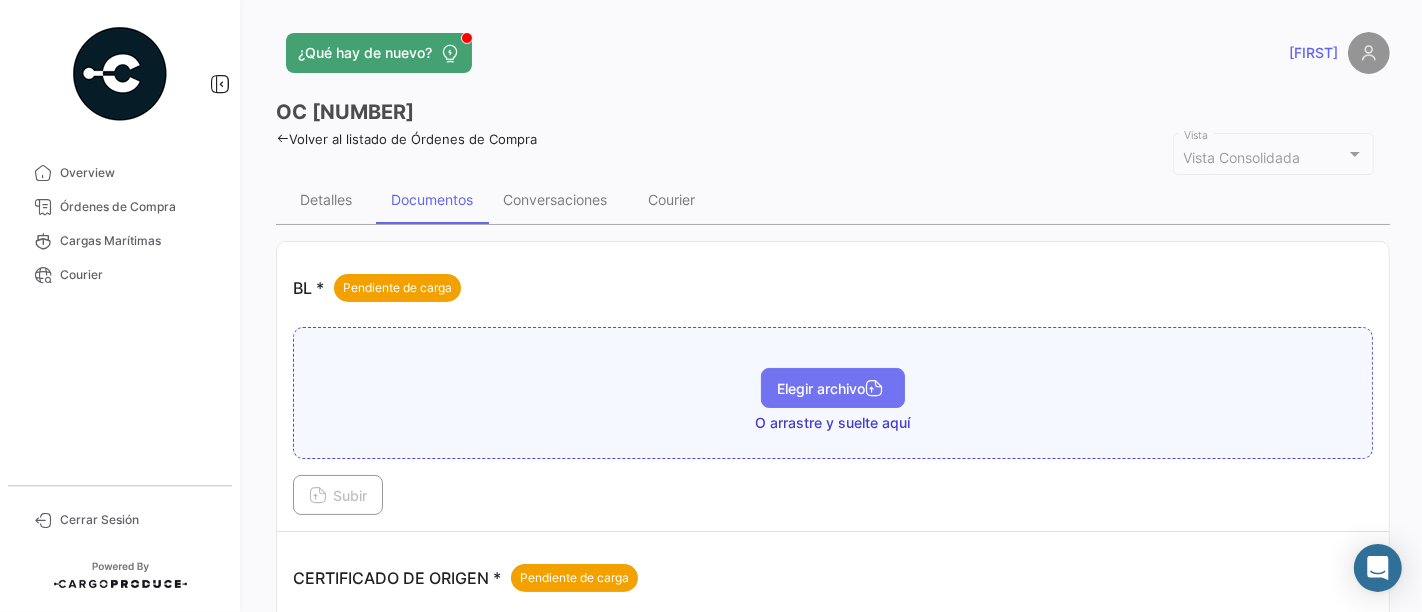 click on "Elegir archivo" at bounding box center (833, 388) 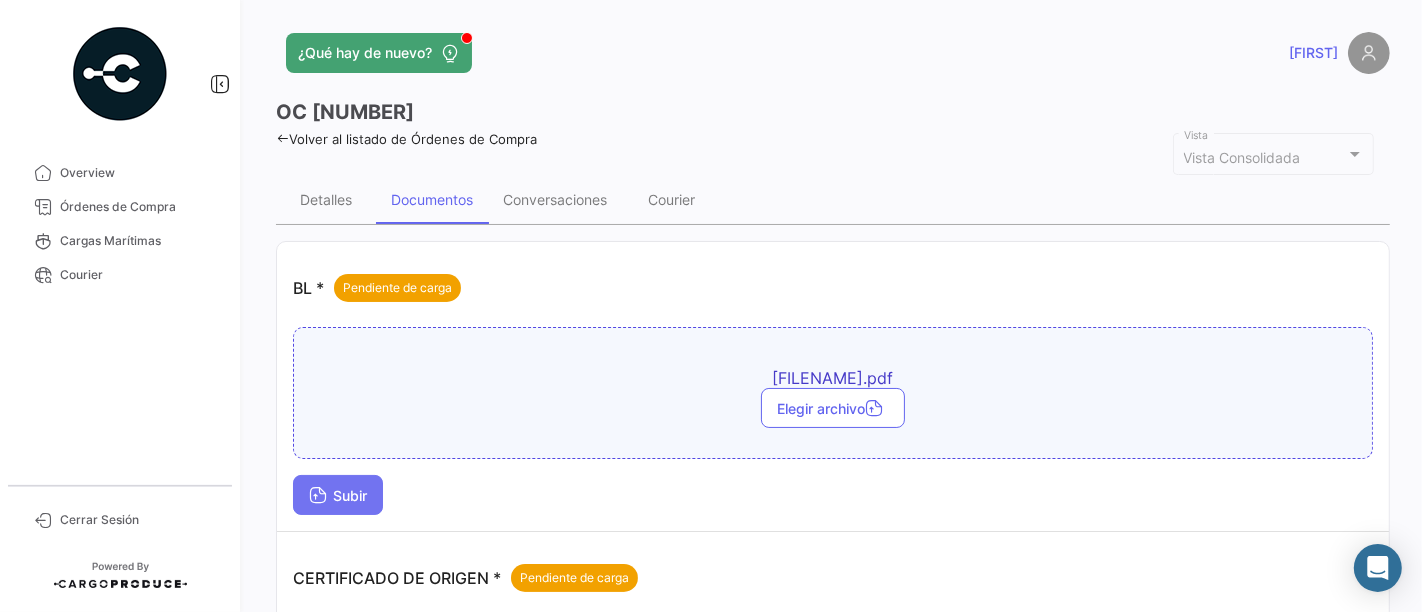 click on "Subir" at bounding box center (338, 495) 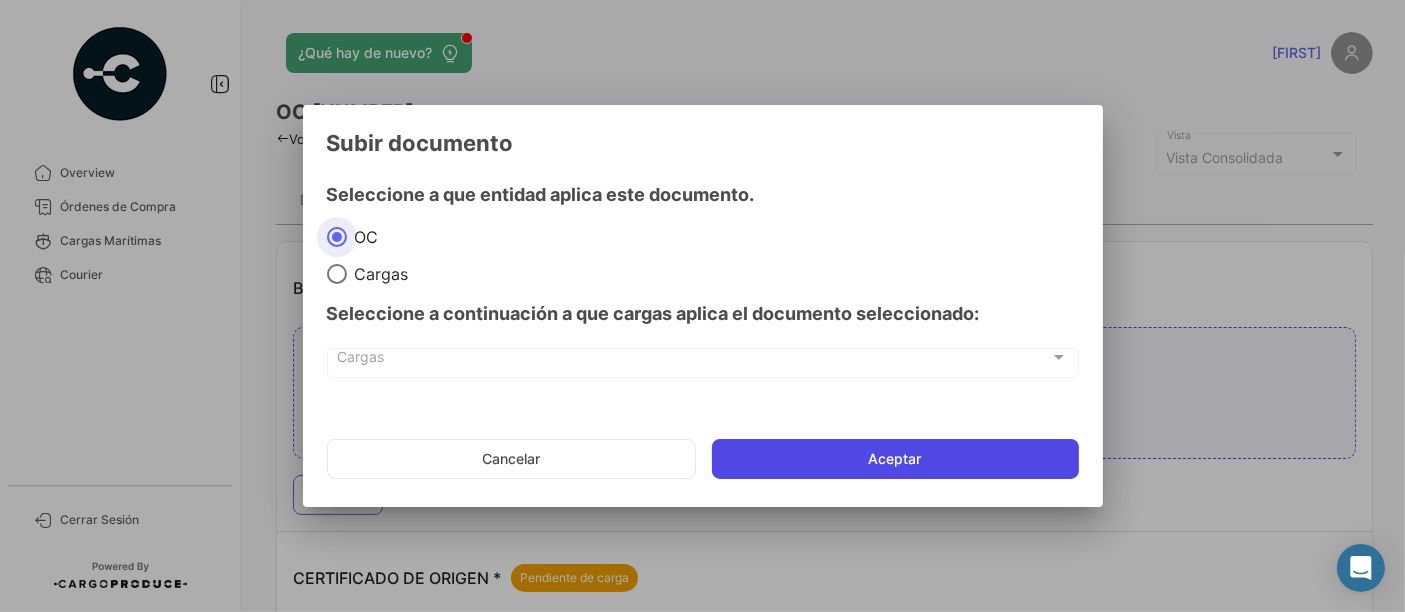 click on "Aceptar" 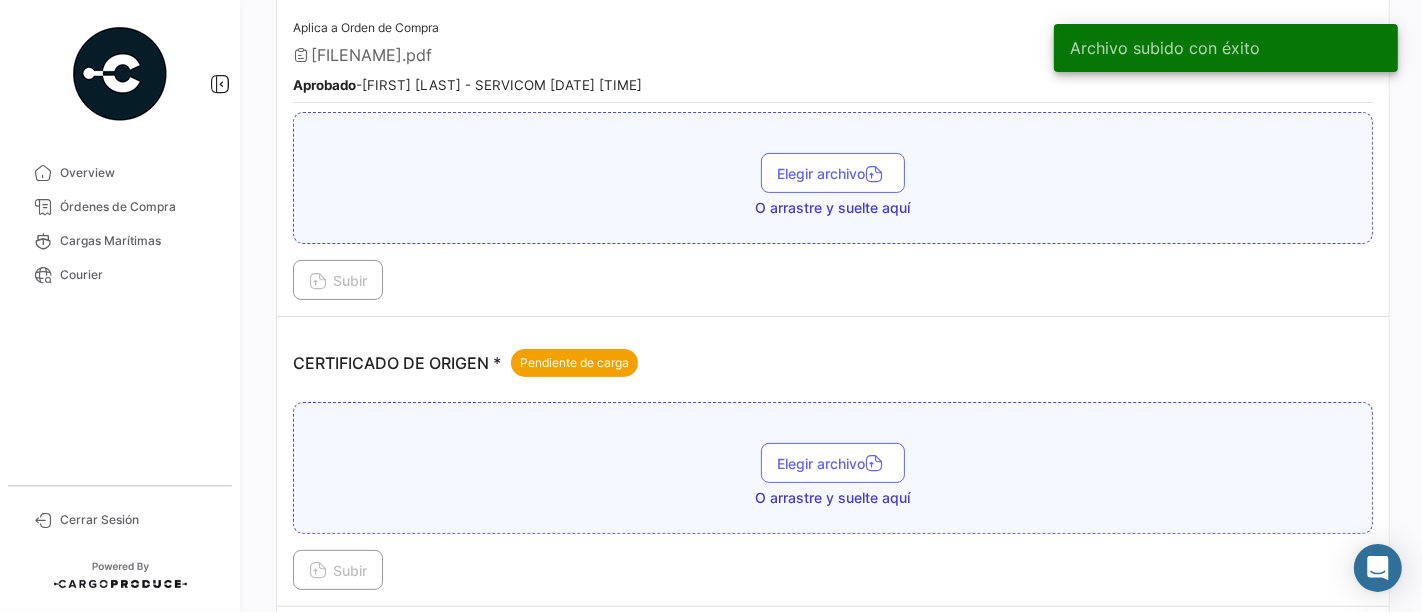 scroll, scrollTop: 333, scrollLeft: 0, axis: vertical 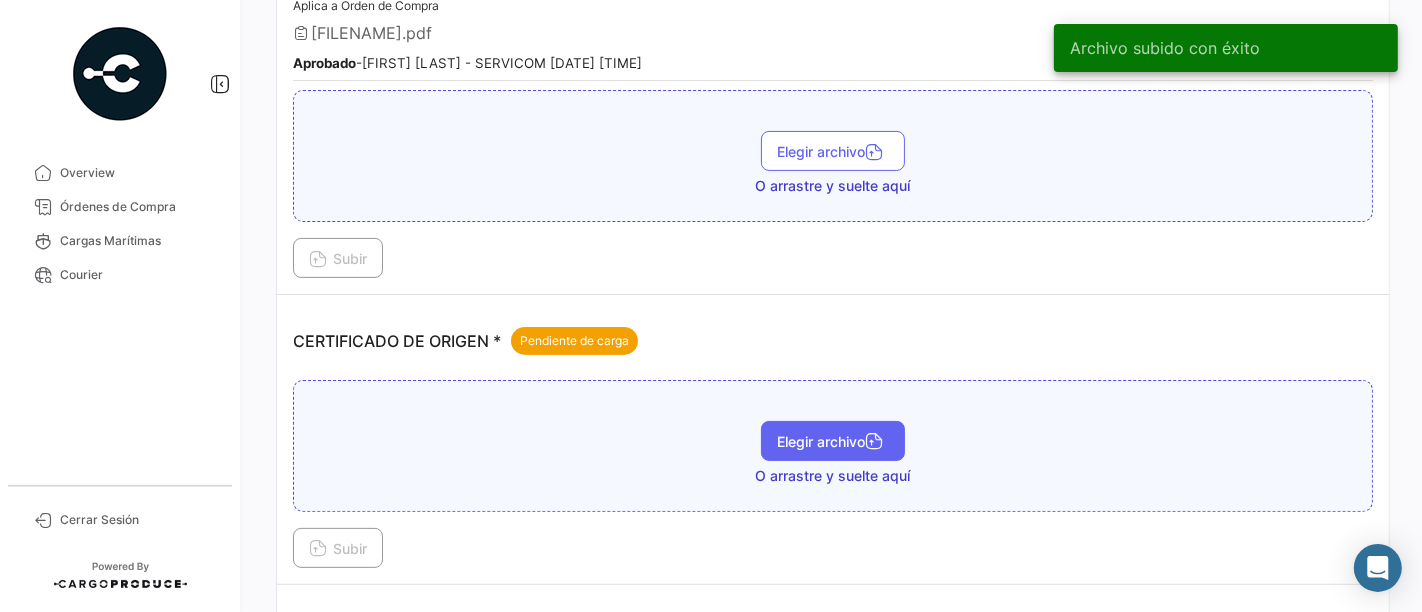 click on "Elegir archivo" at bounding box center (833, 441) 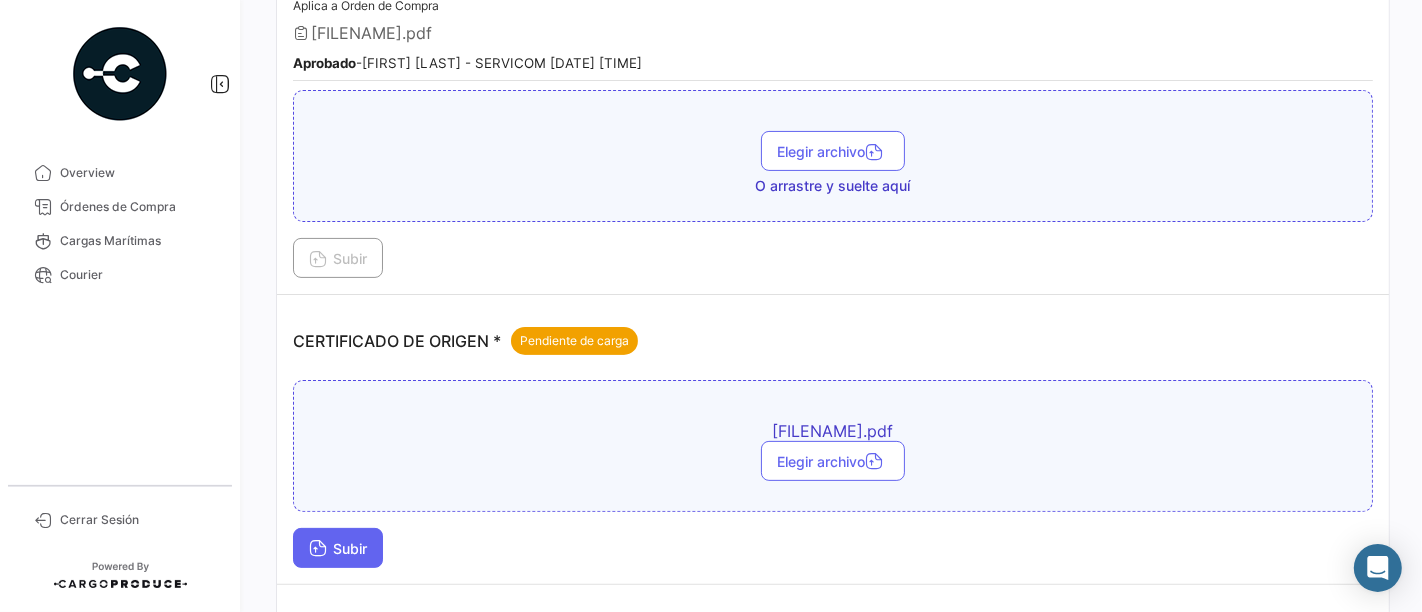click on "Subir" at bounding box center [338, 548] 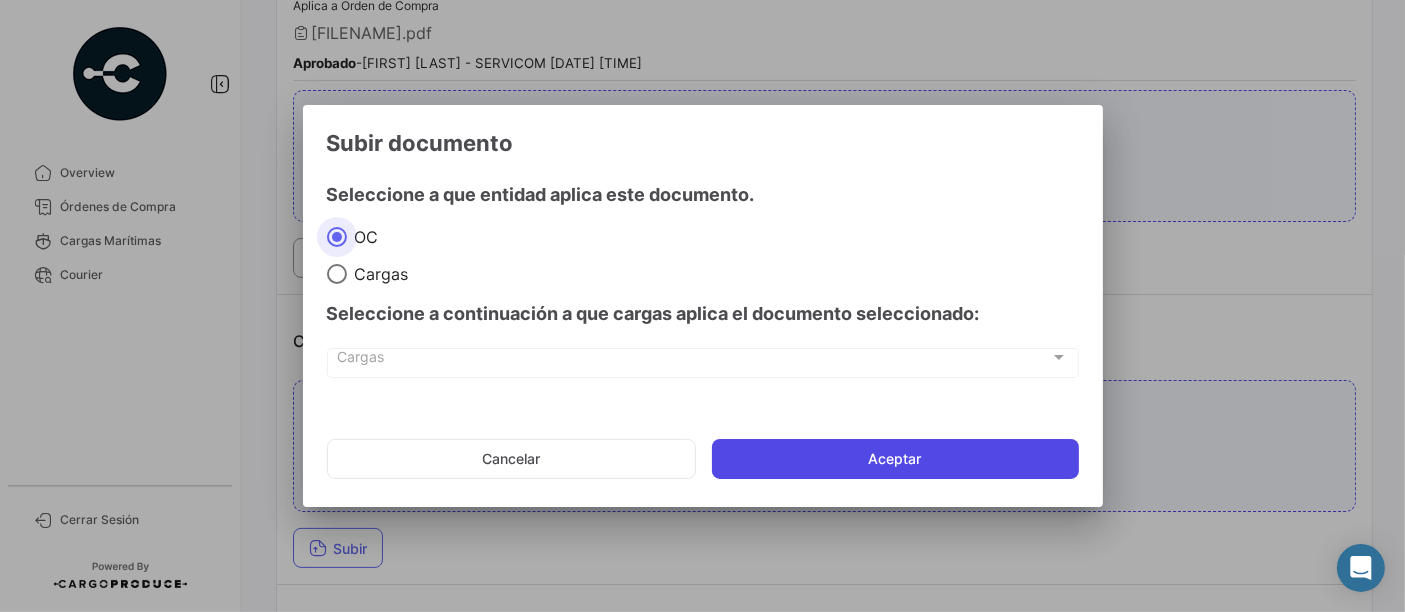 click on "Aceptar" 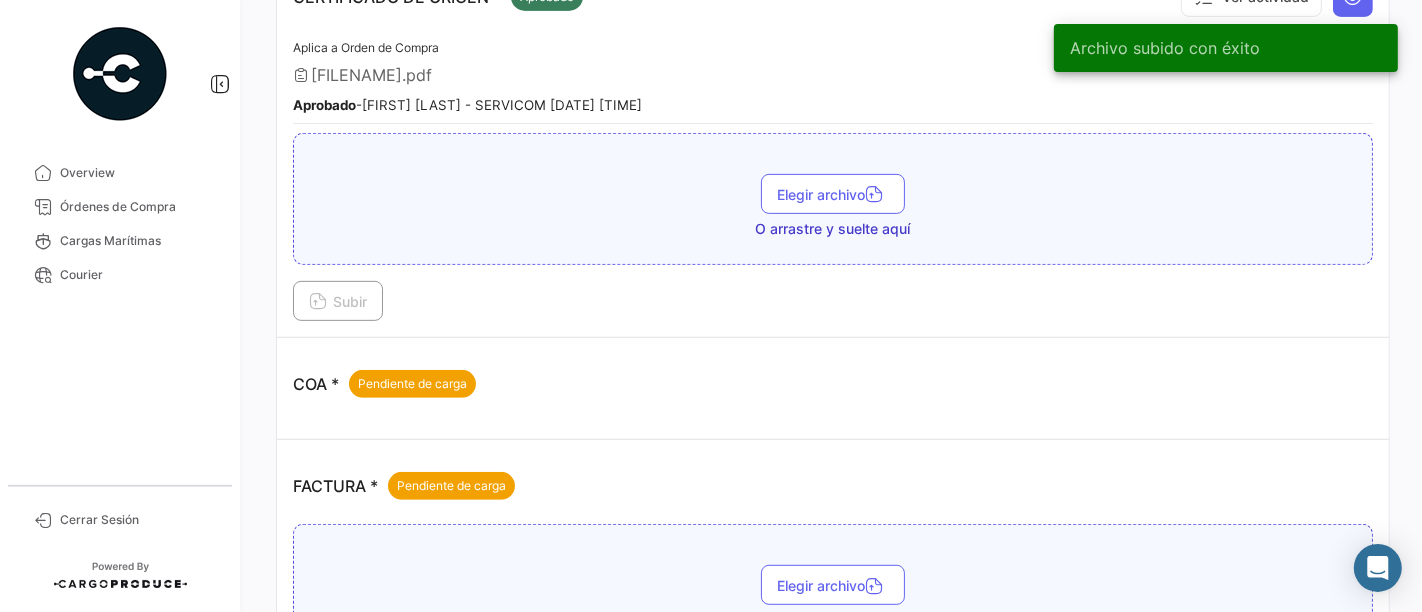 scroll, scrollTop: 777, scrollLeft: 0, axis: vertical 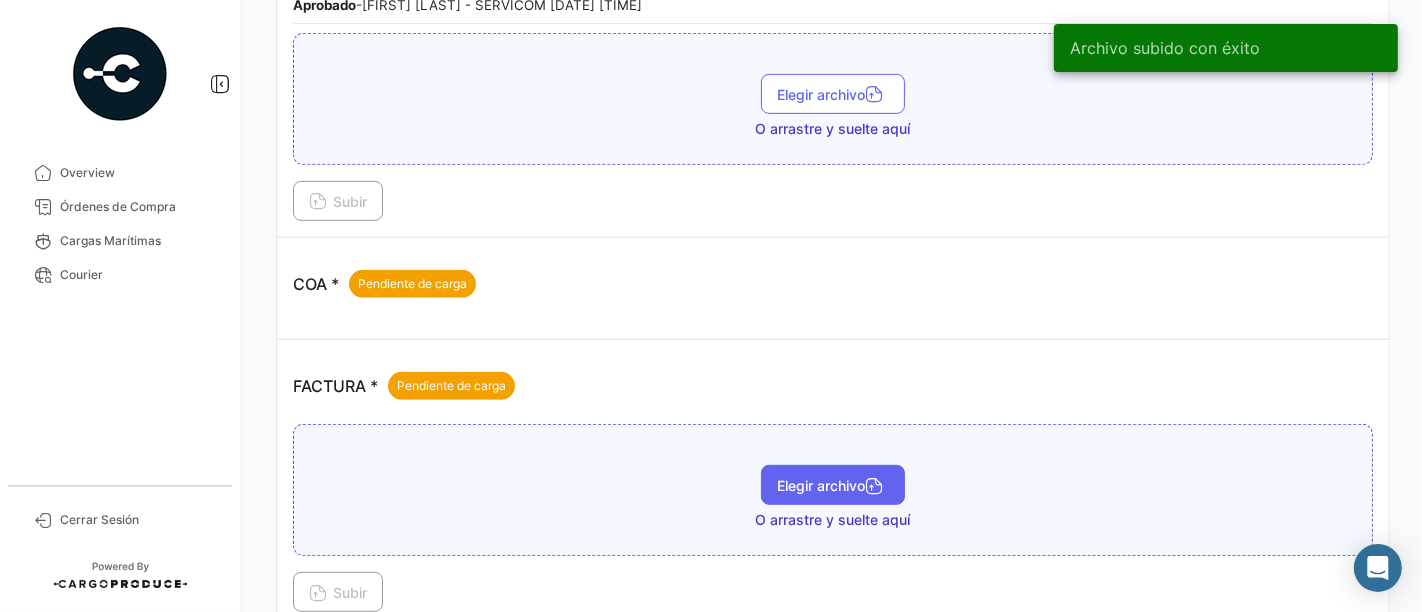 click on "Elegir archivo" at bounding box center (833, 485) 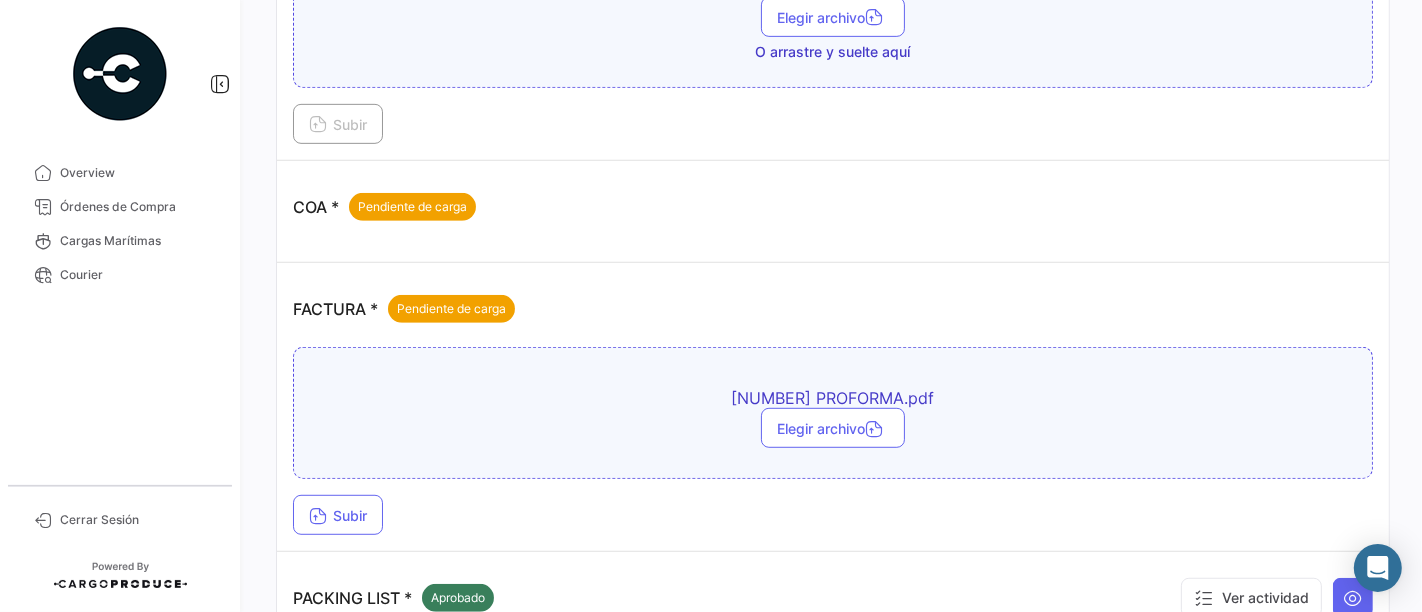 scroll, scrollTop: 888, scrollLeft: 0, axis: vertical 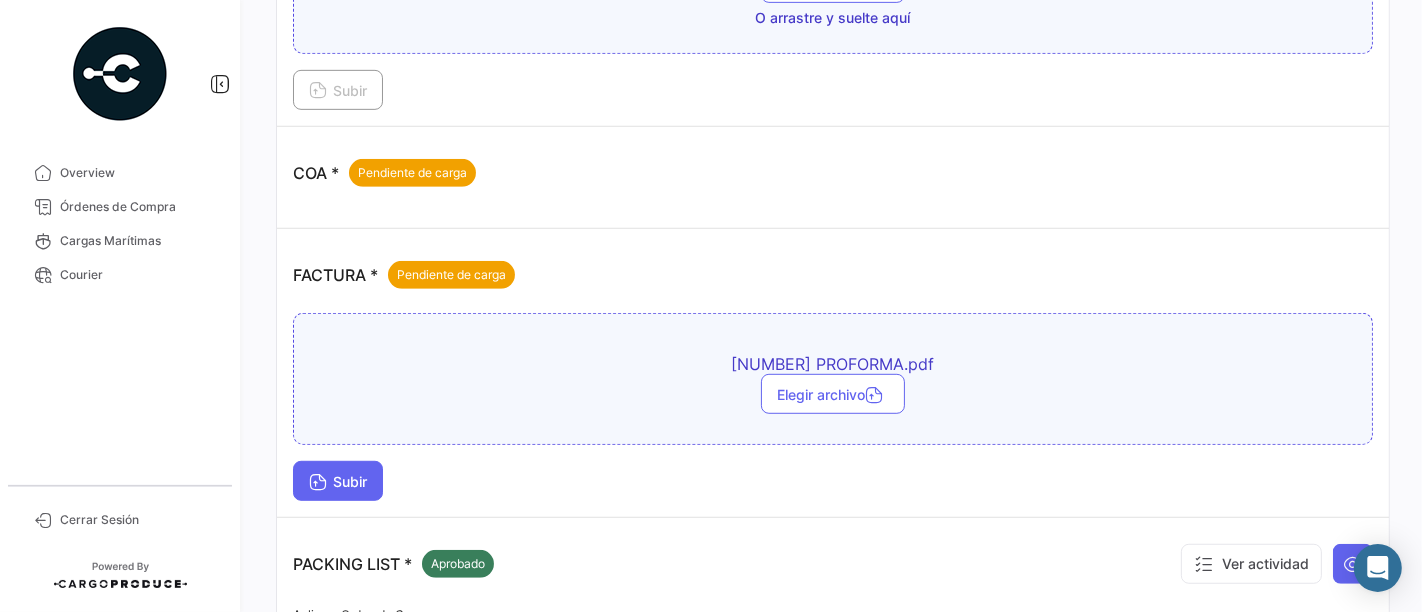 click on "Subir" at bounding box center (338, 481) 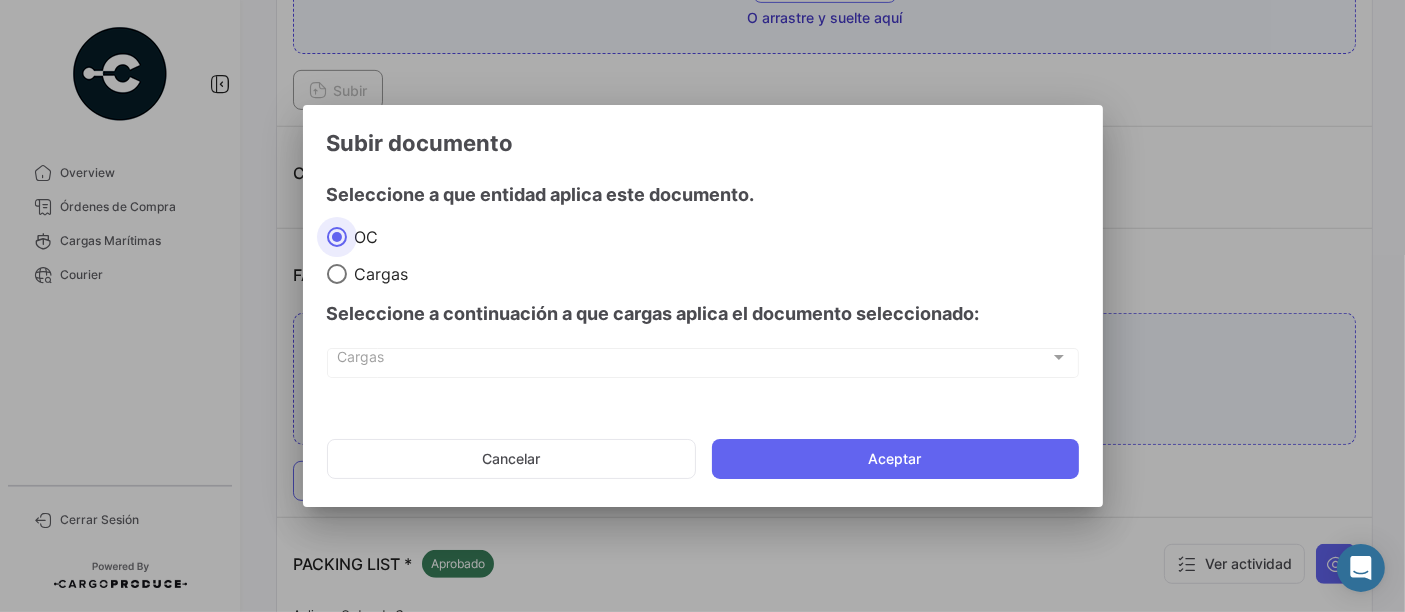click on "Cancelar   Aceptar" 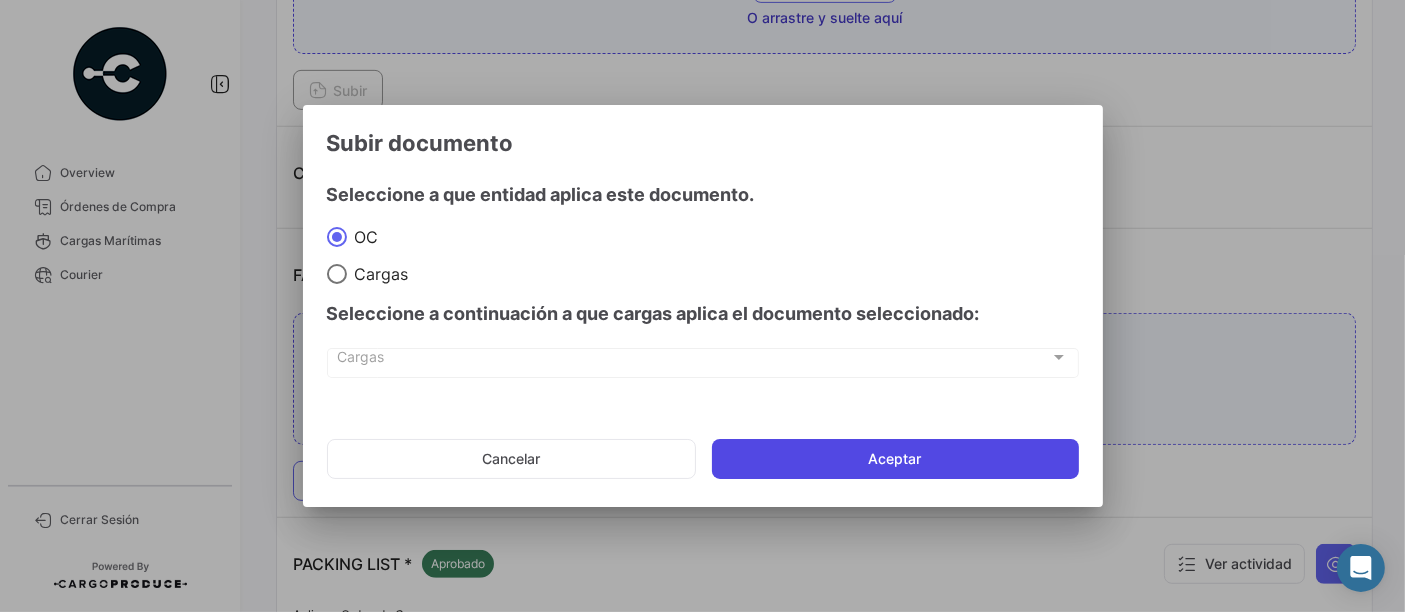 click on "Aceptar" 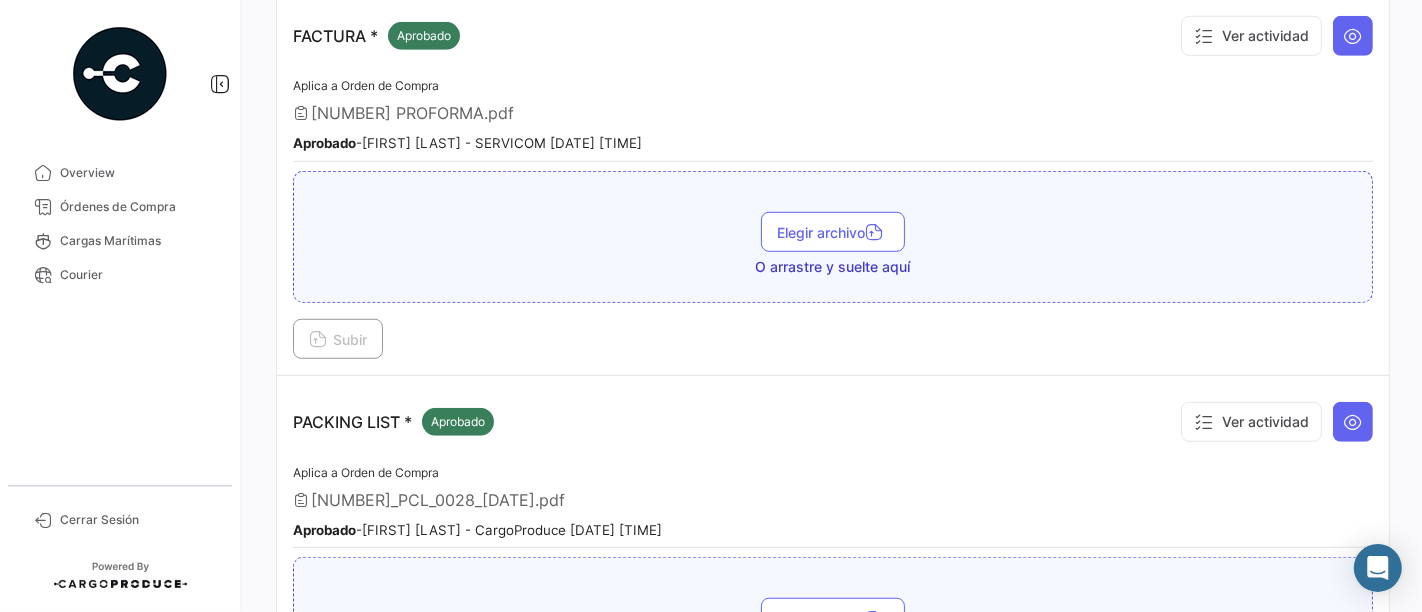 scroll, scrollTop: 816, scrollLeft: 0, axis: vertical 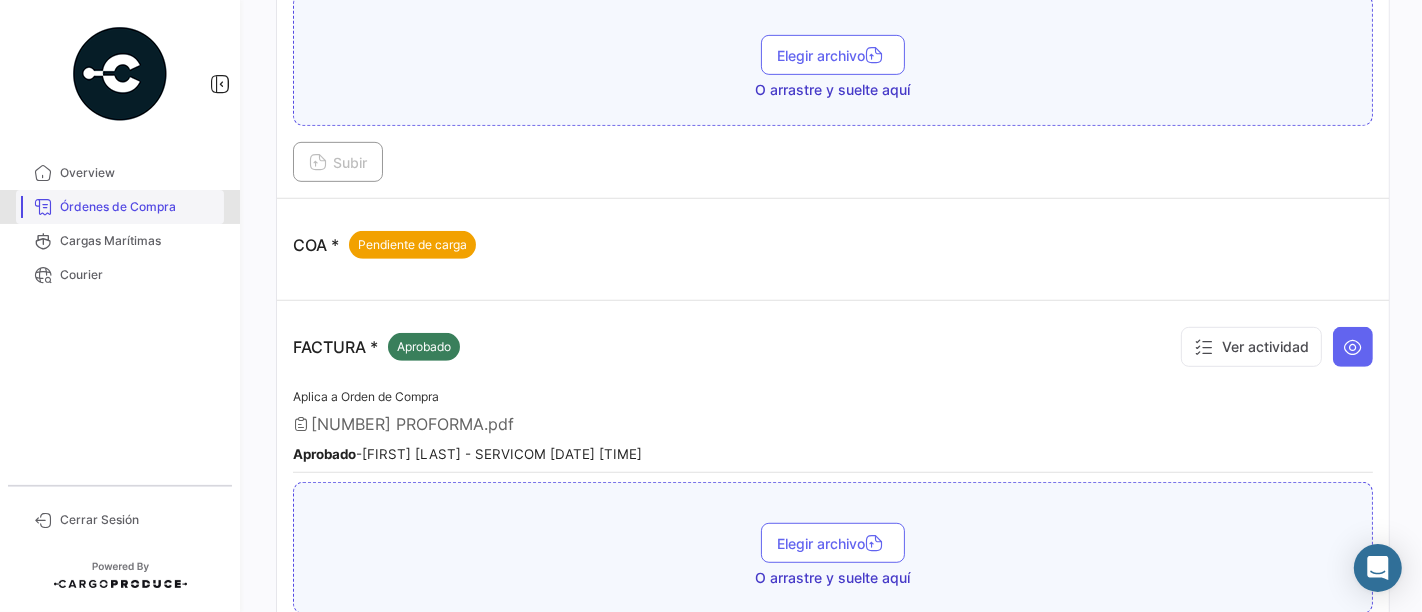 click on "Órdenes de Compra" at bounding box center [138, 207] 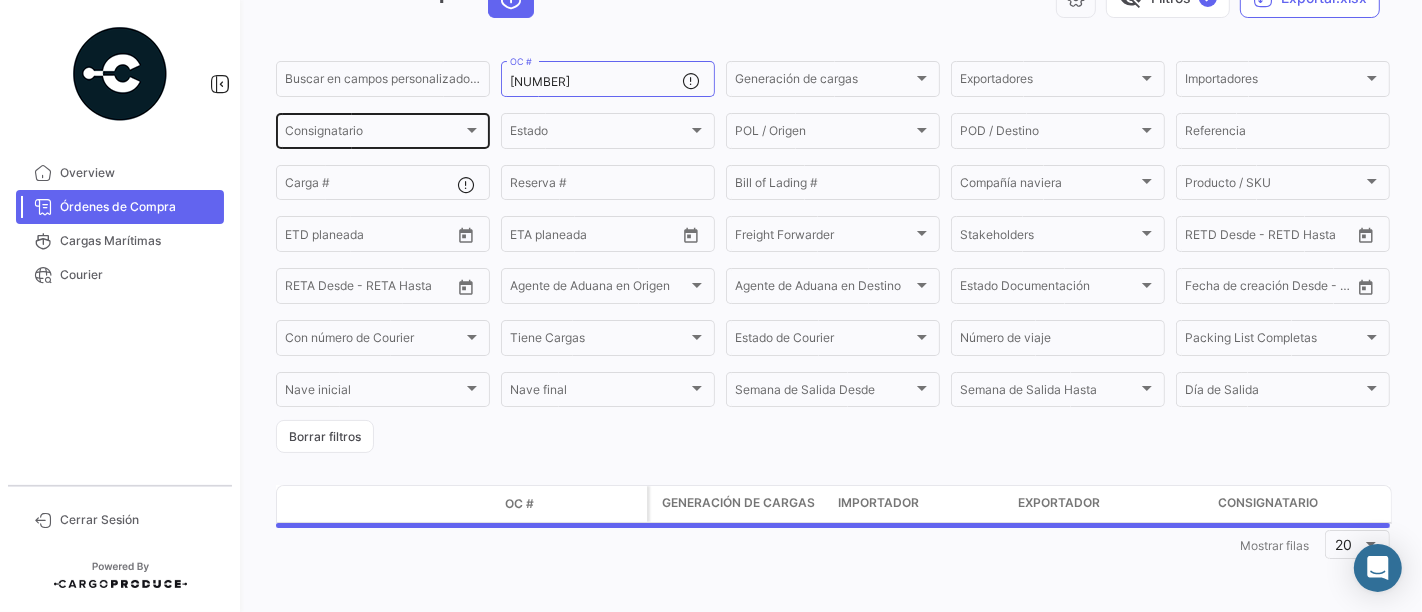 scroll, scrollTop: 0, scrollLeft: 0, axis: both 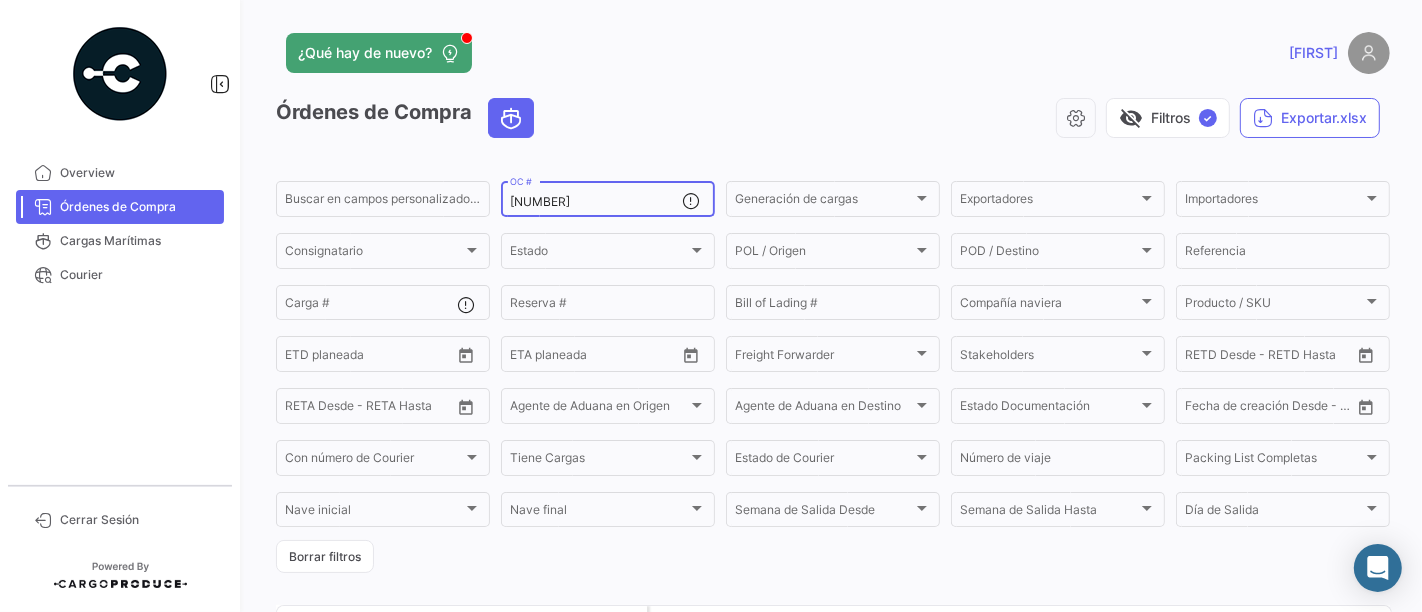 click on "[NUMBER]" at bounding box center (596, 202) 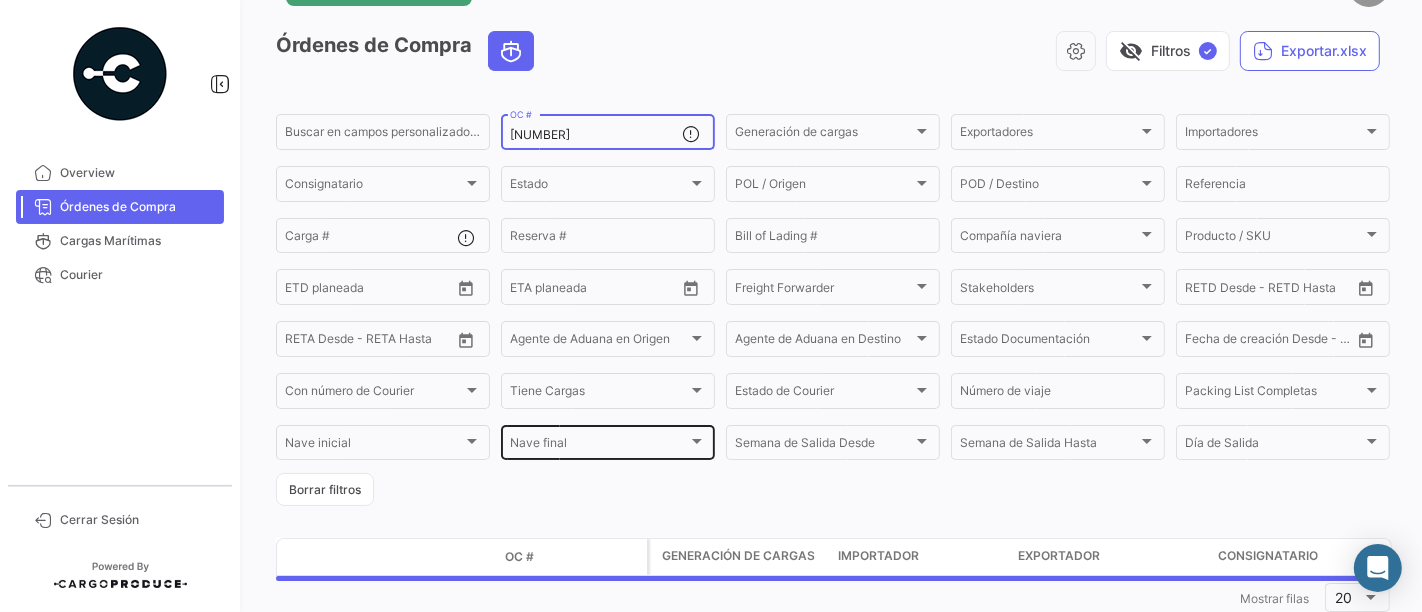 scroll, scrollTop: 121, scrollLeft: 0, axis: vertical 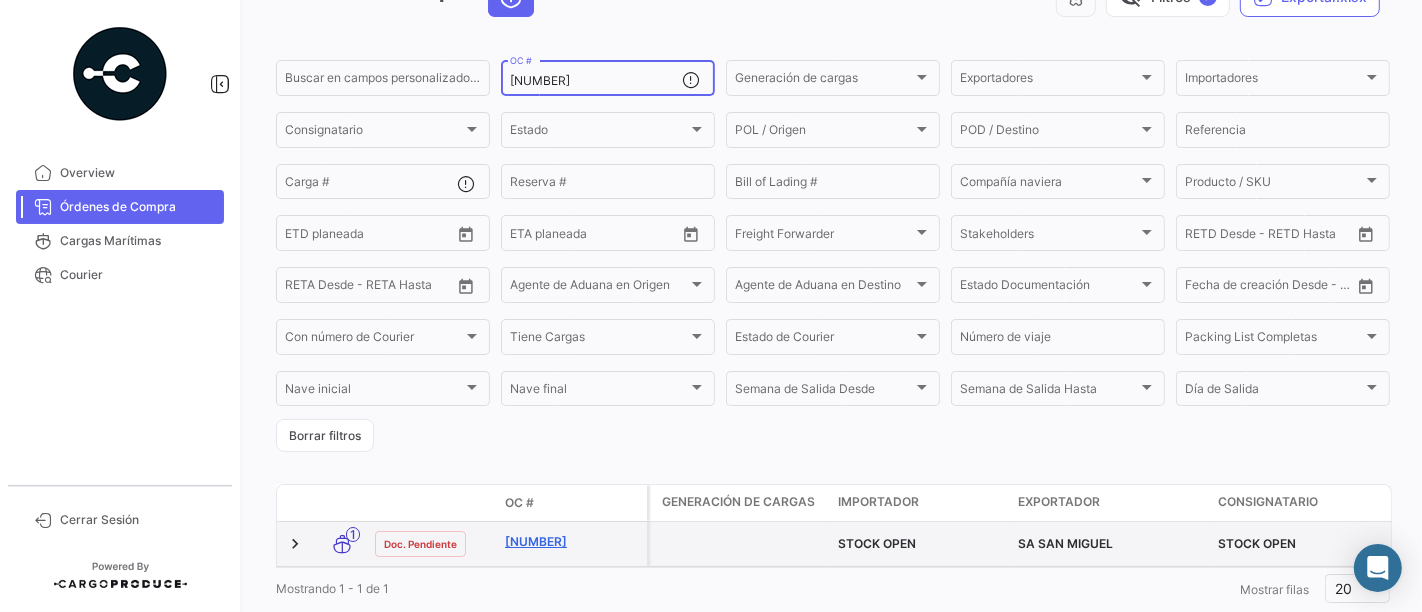 type on "[NUMBER]" 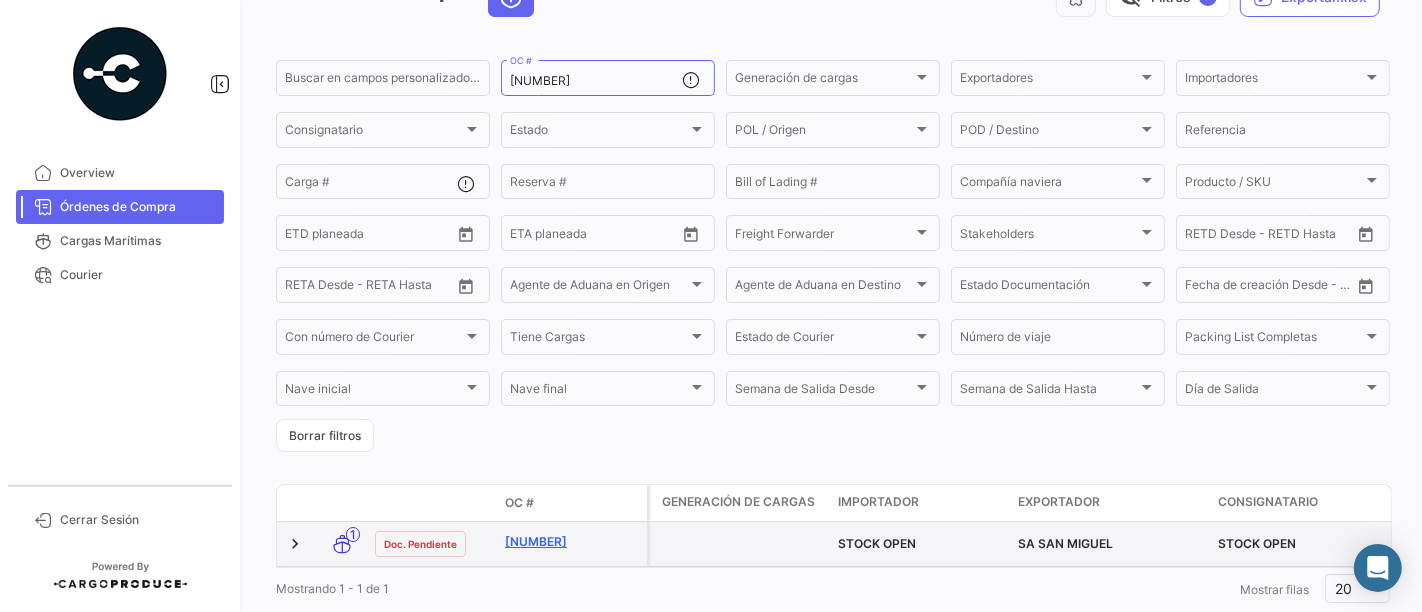 click on "[NUMBER]" 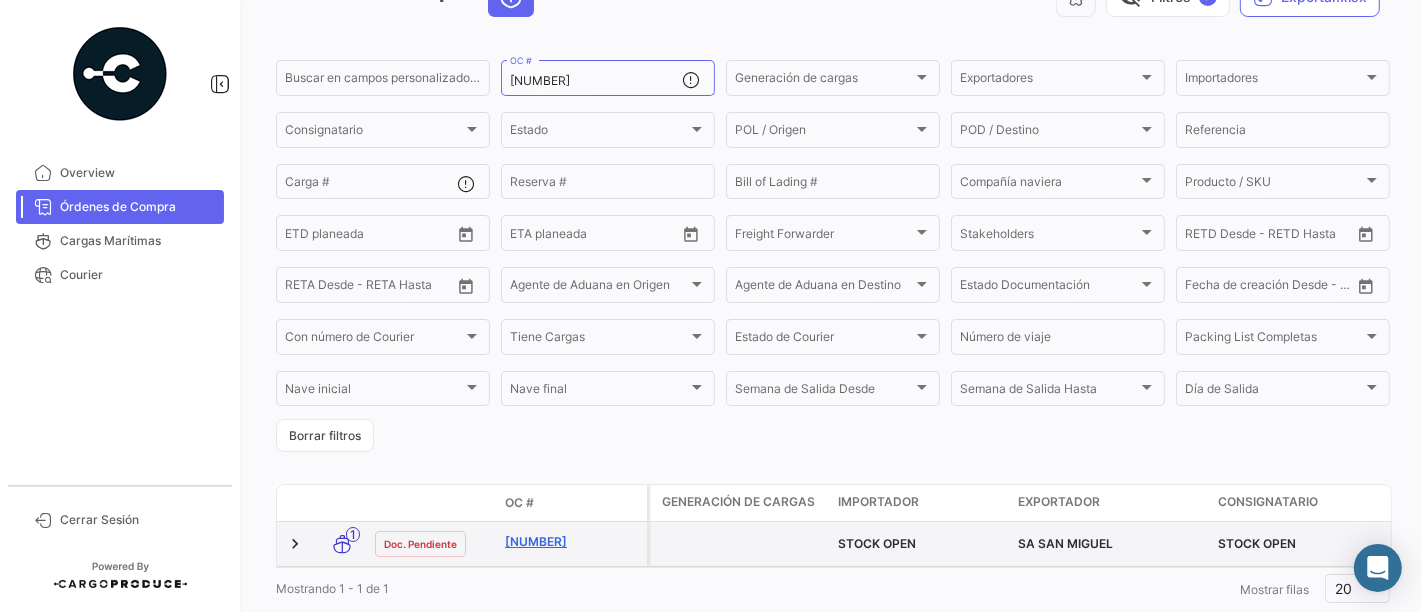 scroll, scrollTop: 0, scrollLeft: 0, axis: both 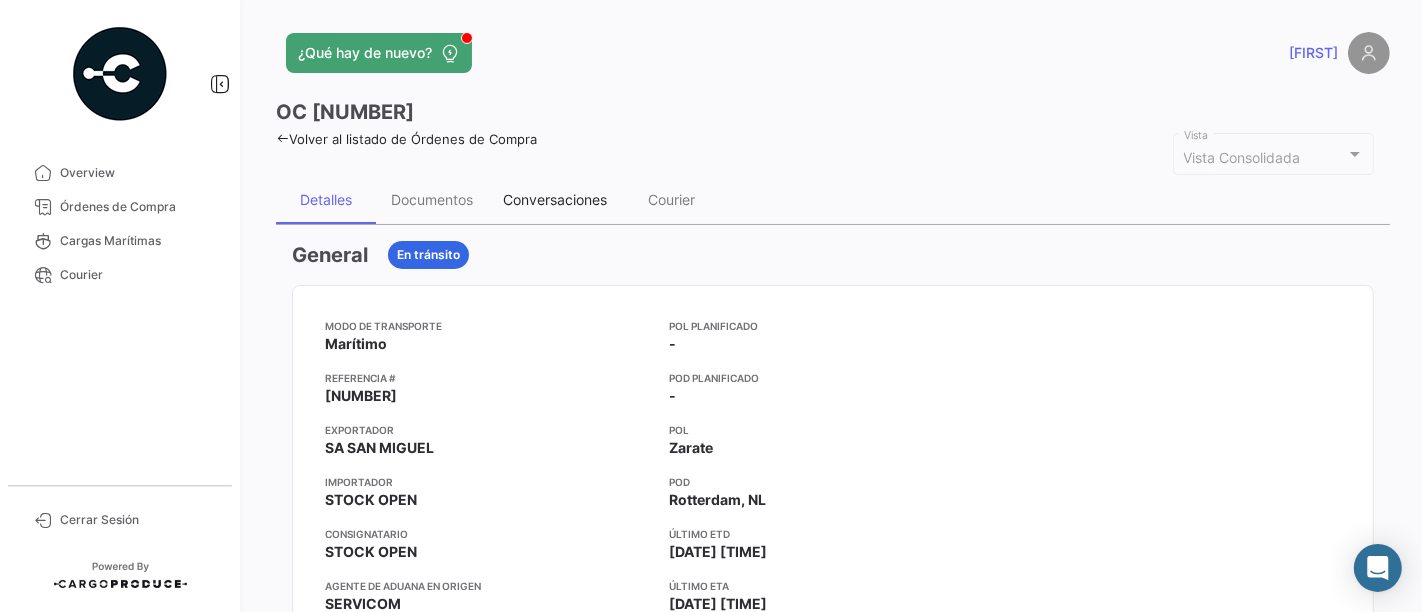 click on "Conversaciones" at bounding box center (555, 200) 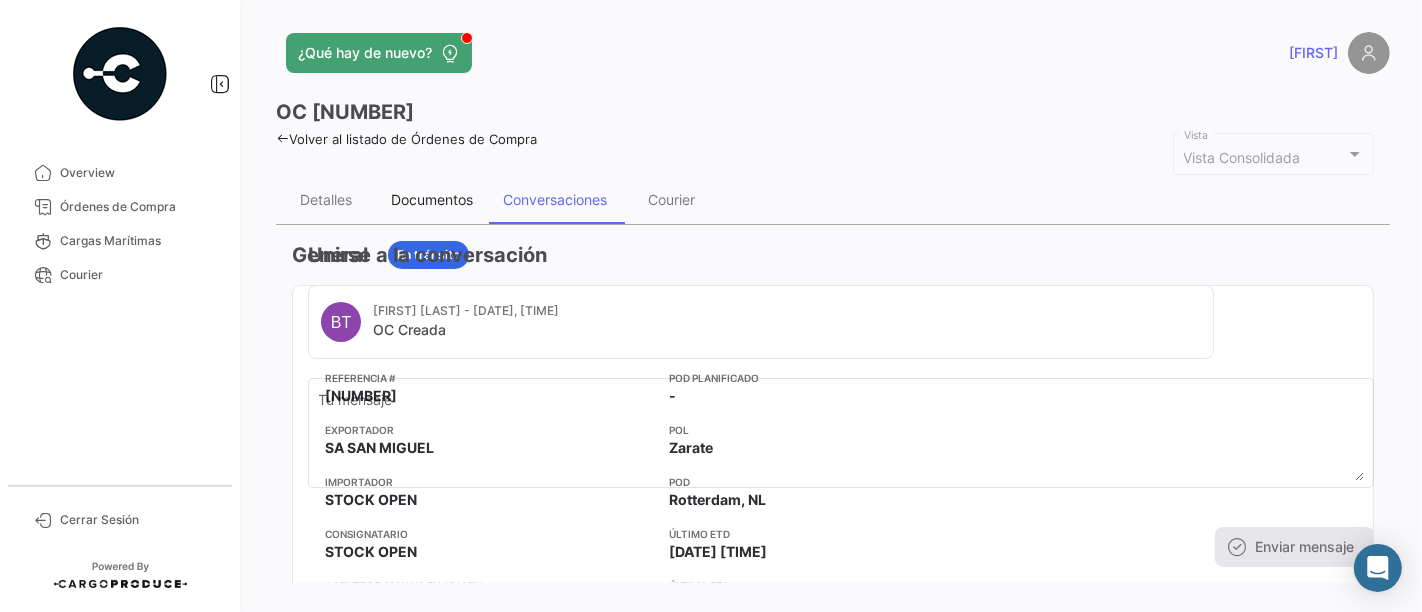 click on "Documentos" at bounding box center (432, 199) 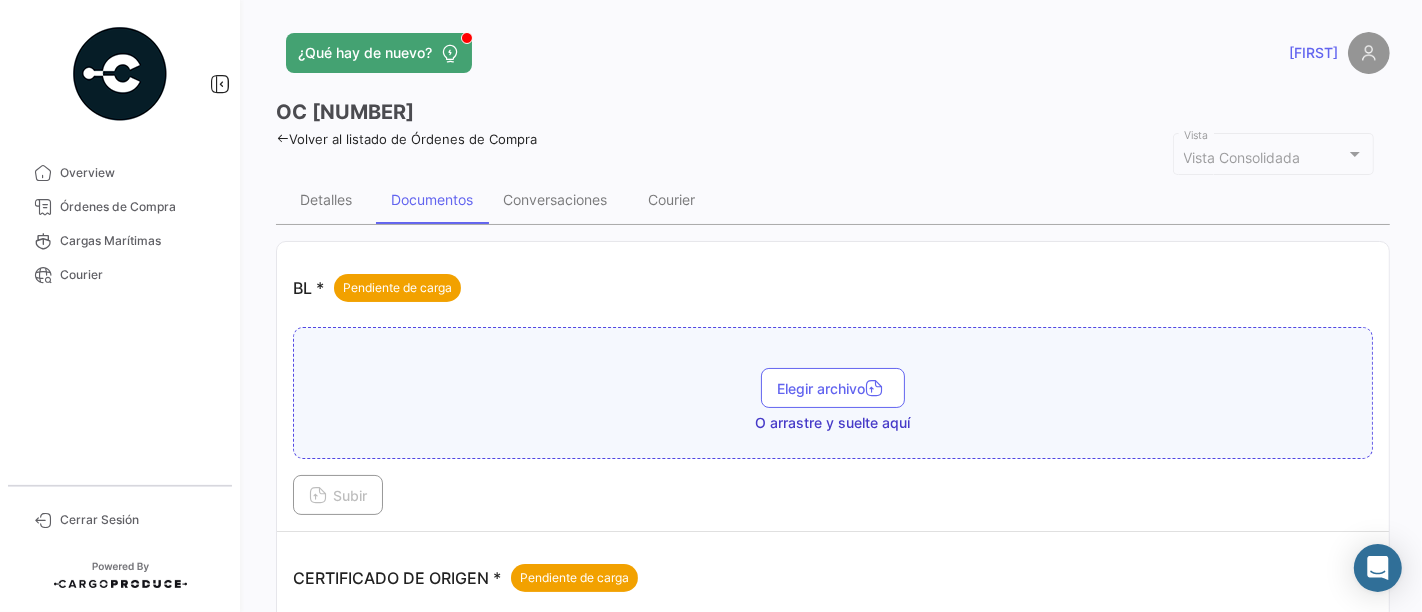 click on "Elegir archivo" at bounding box center [833, 388] 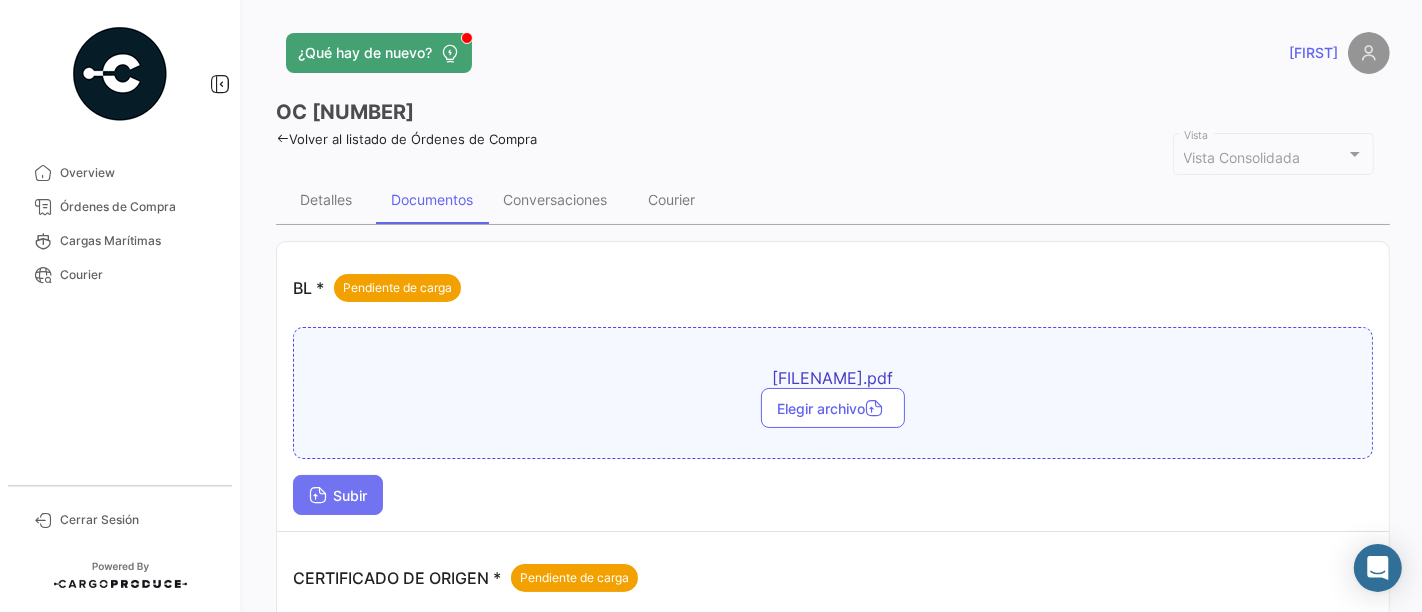 click on "Subir" at bounding box center (338, 495) 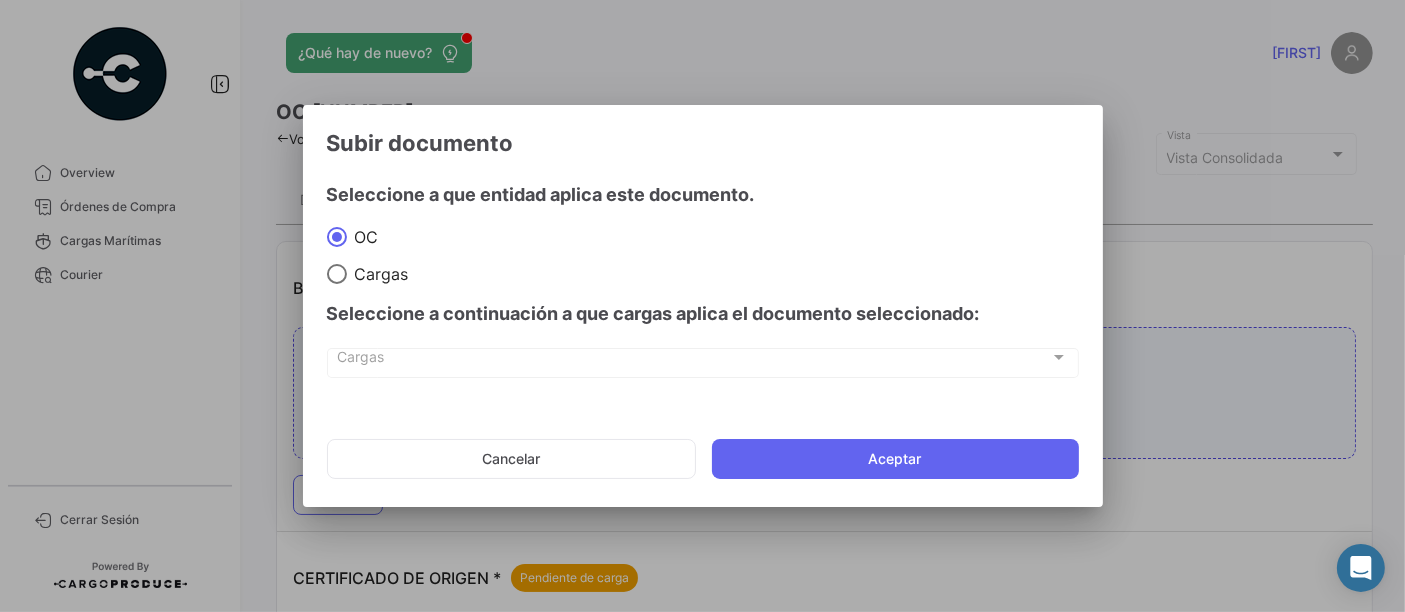 click on "Cancelar   Aceptar" 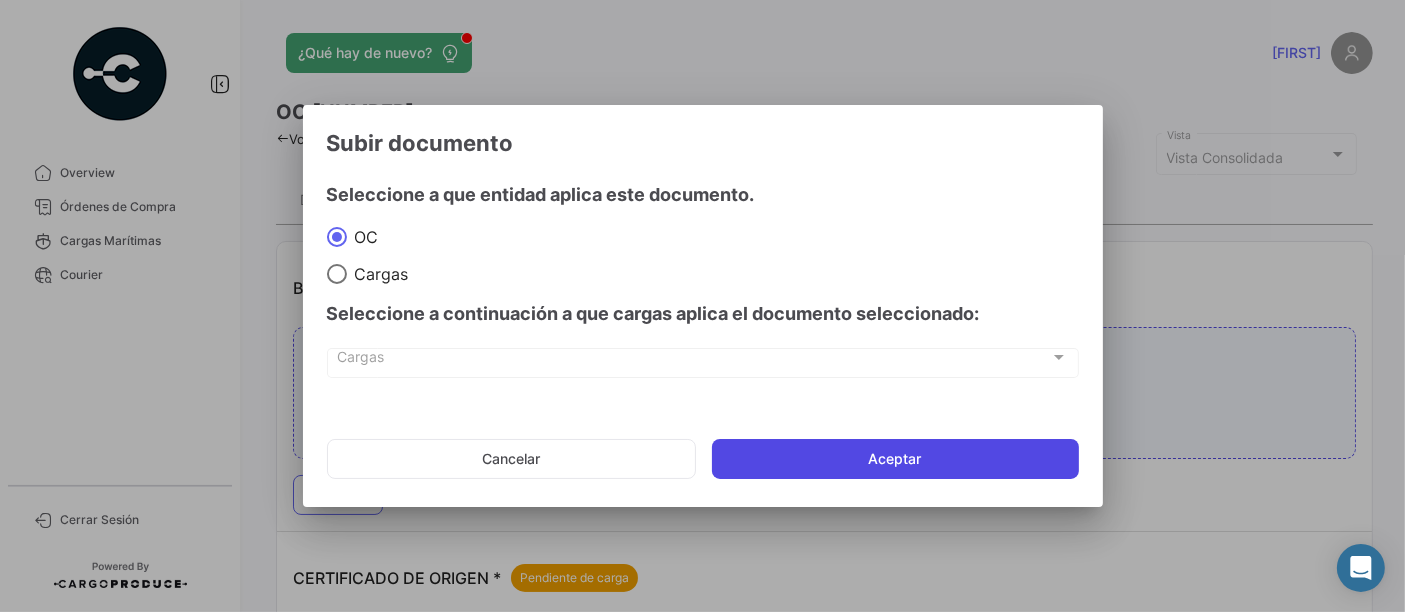 click on "Aceptar" 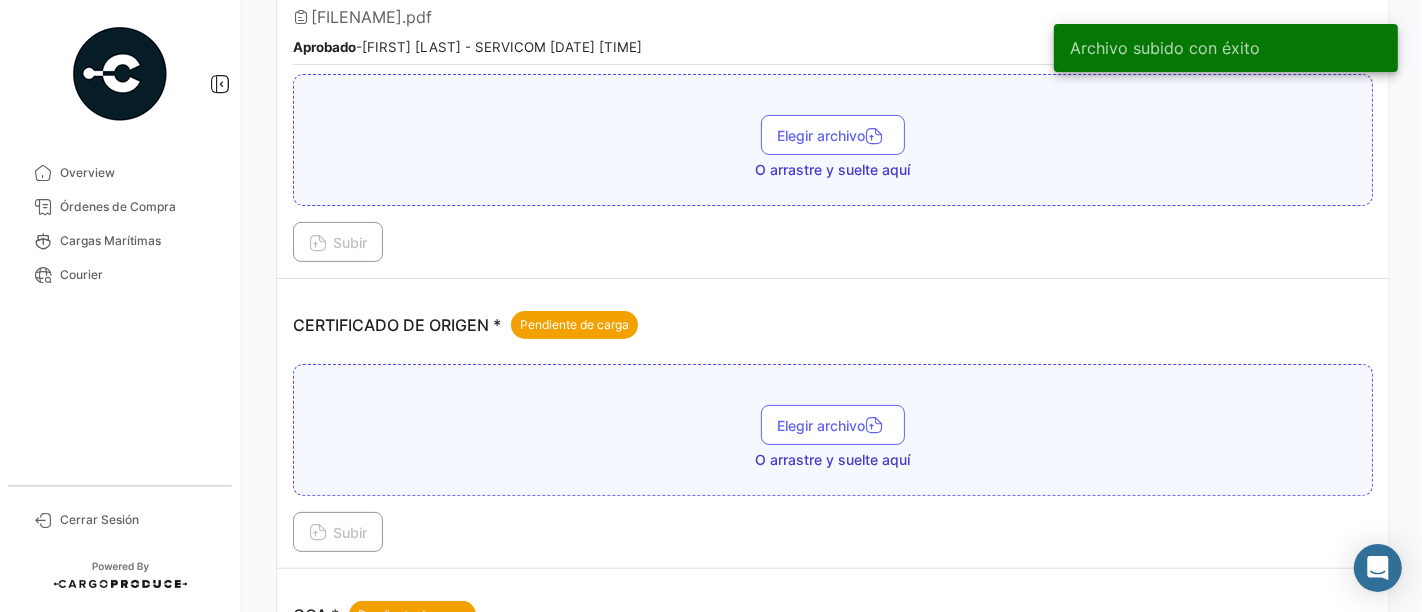 scroll, scrollTop: 555, scrollLeft: 0, axis: vertical 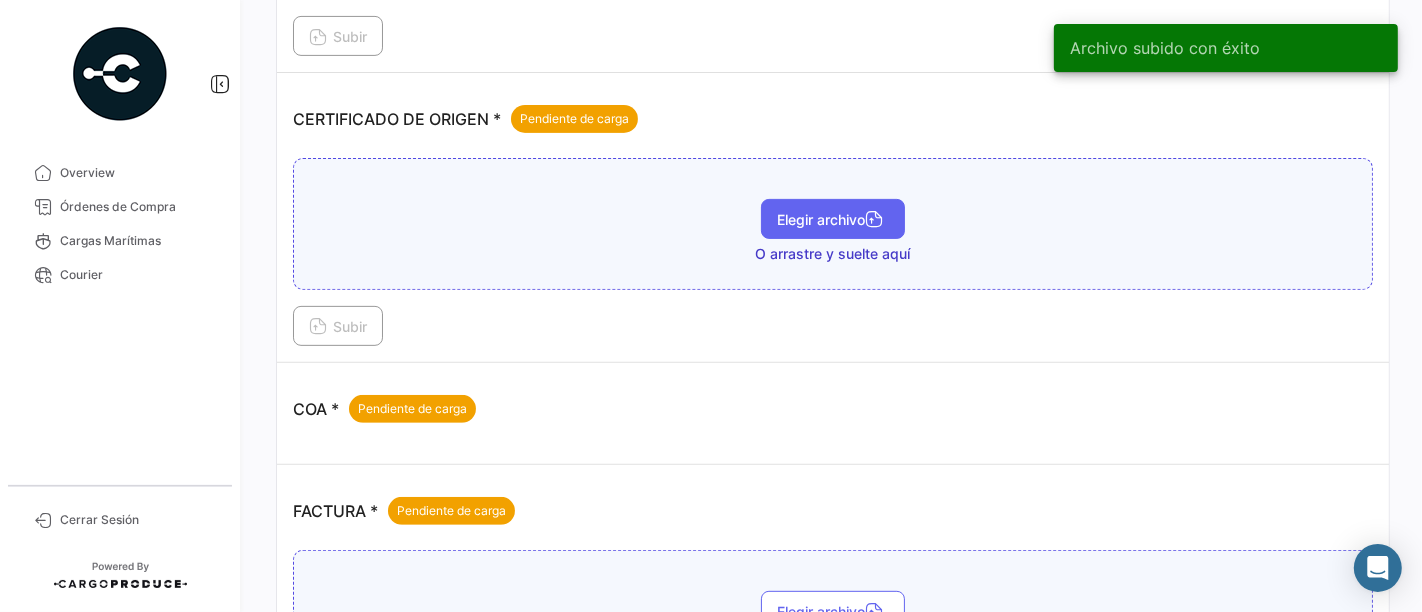 click on "Elegir archivo" at bounding box center (833, 219) 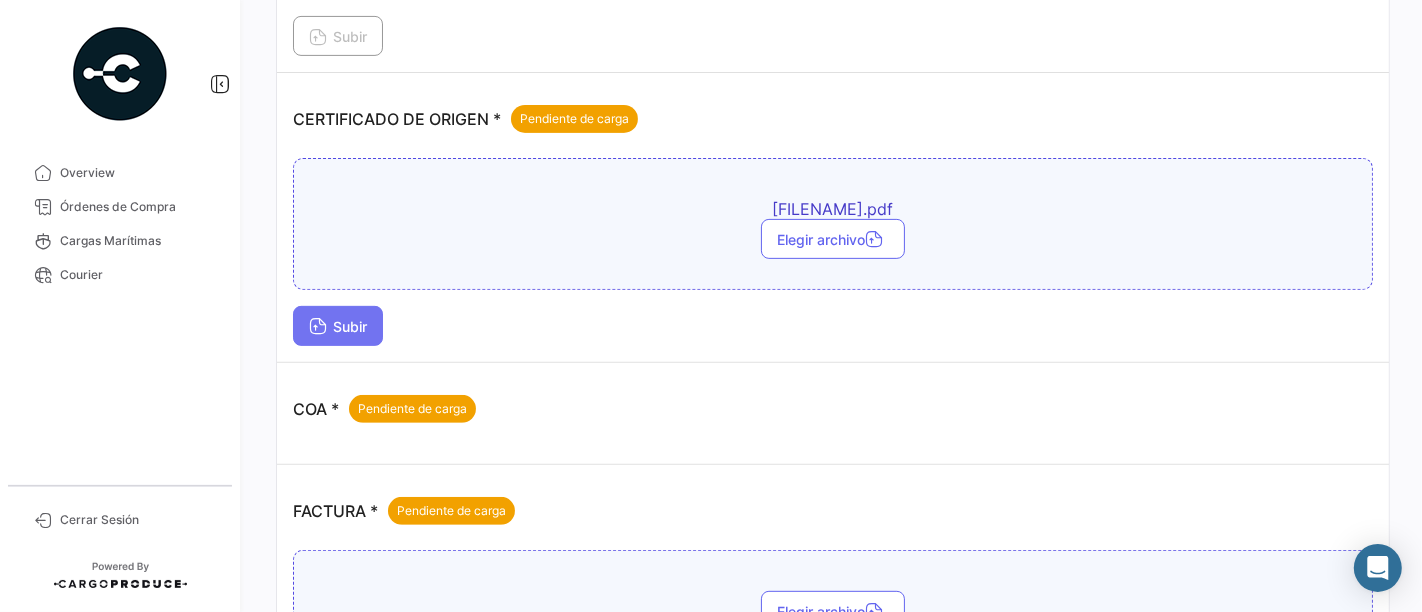 click at bounding box center [318, 328] 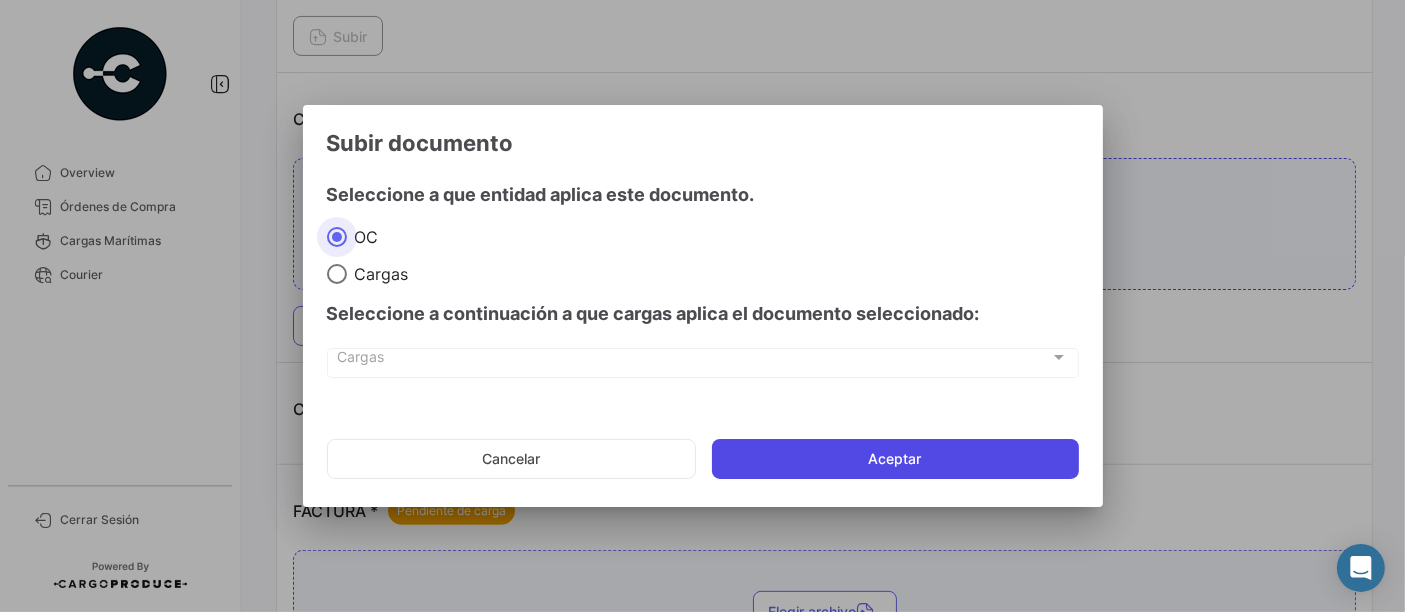 click on "Aceptar" 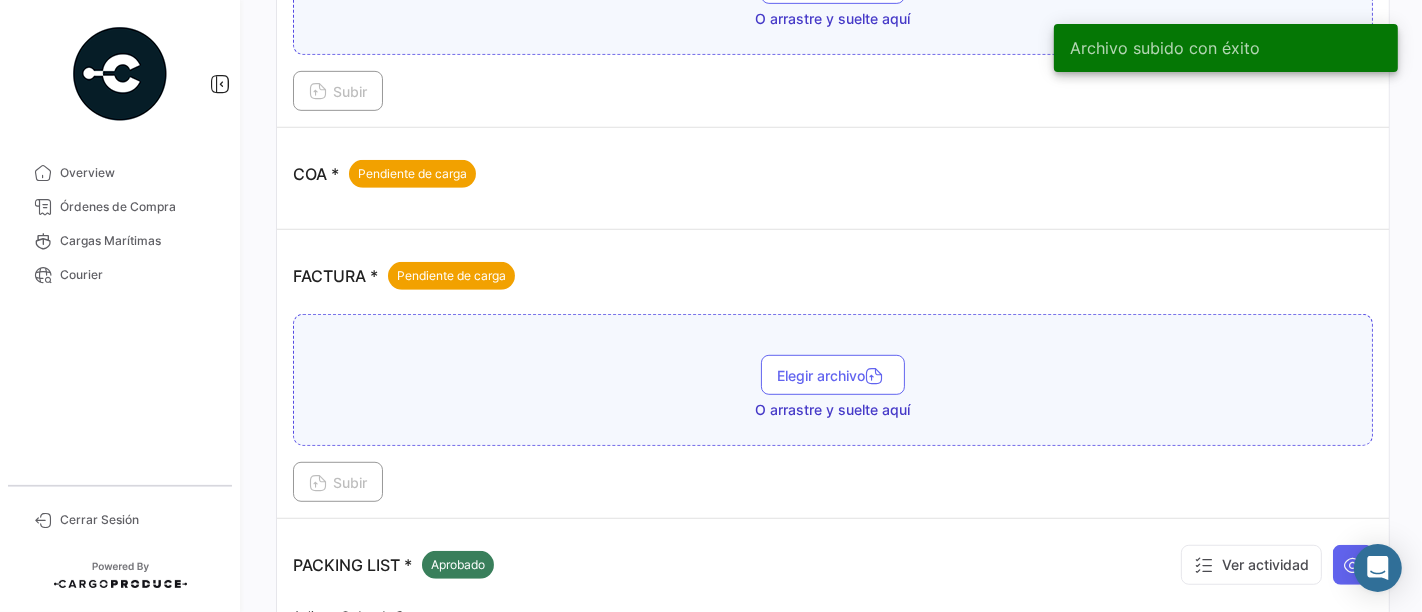 scroll, scrollTop: 888, scrollLeft: 0, axis: vertical 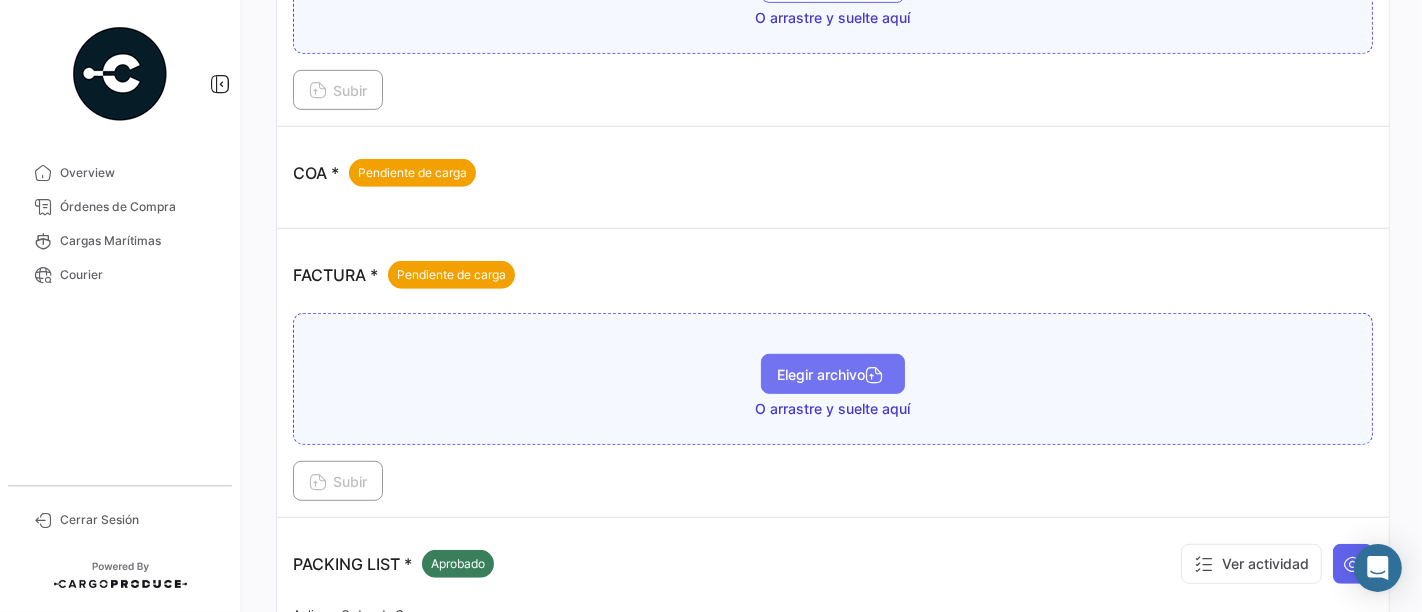 click on "Elegir archivo" at bounding box center (833, 374) 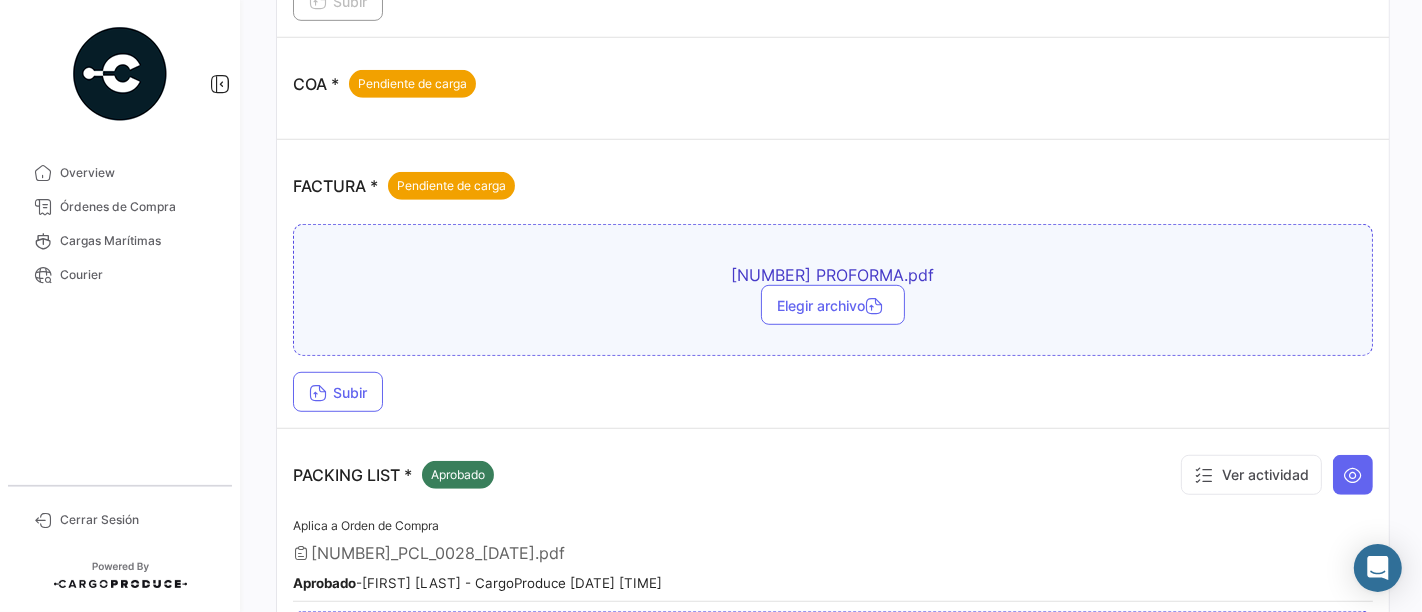 scroll, scrollTop: 1111, scrollLeft: 0, axis: vertical 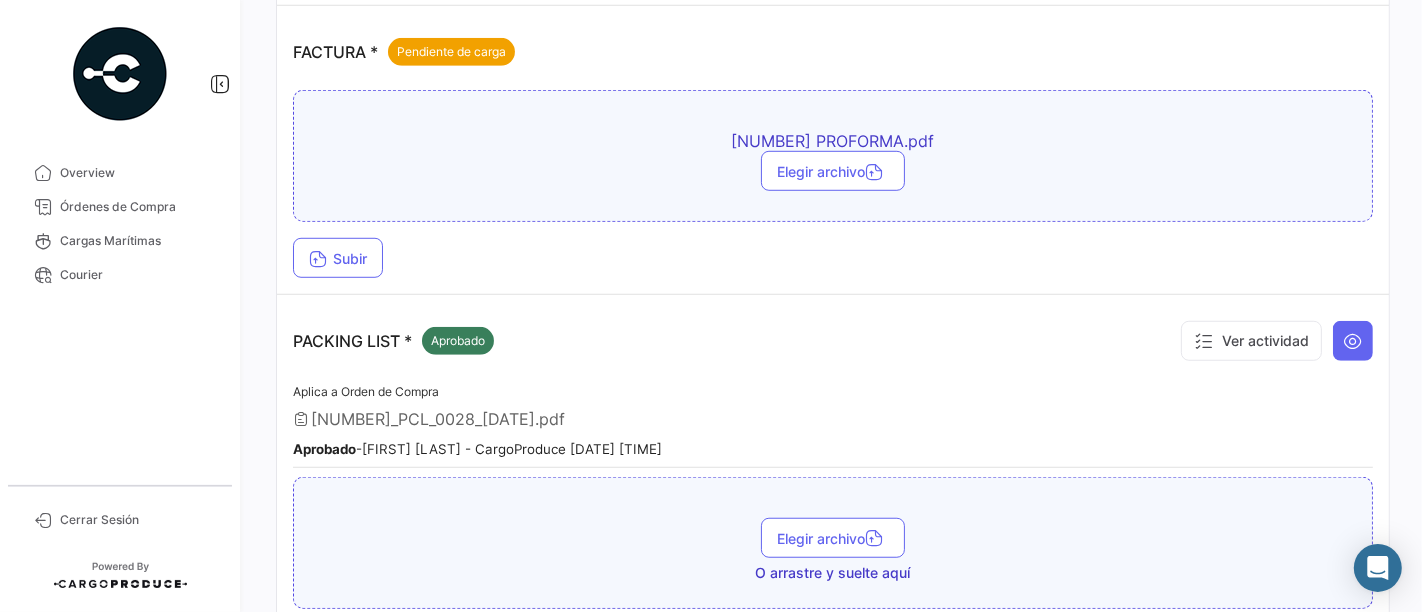 click on "FACTURA *   Pendiente de carga   [NUMBER] PROFORMA.pdf   Elegir archivo   Subir" at bounding box center [833, 151] 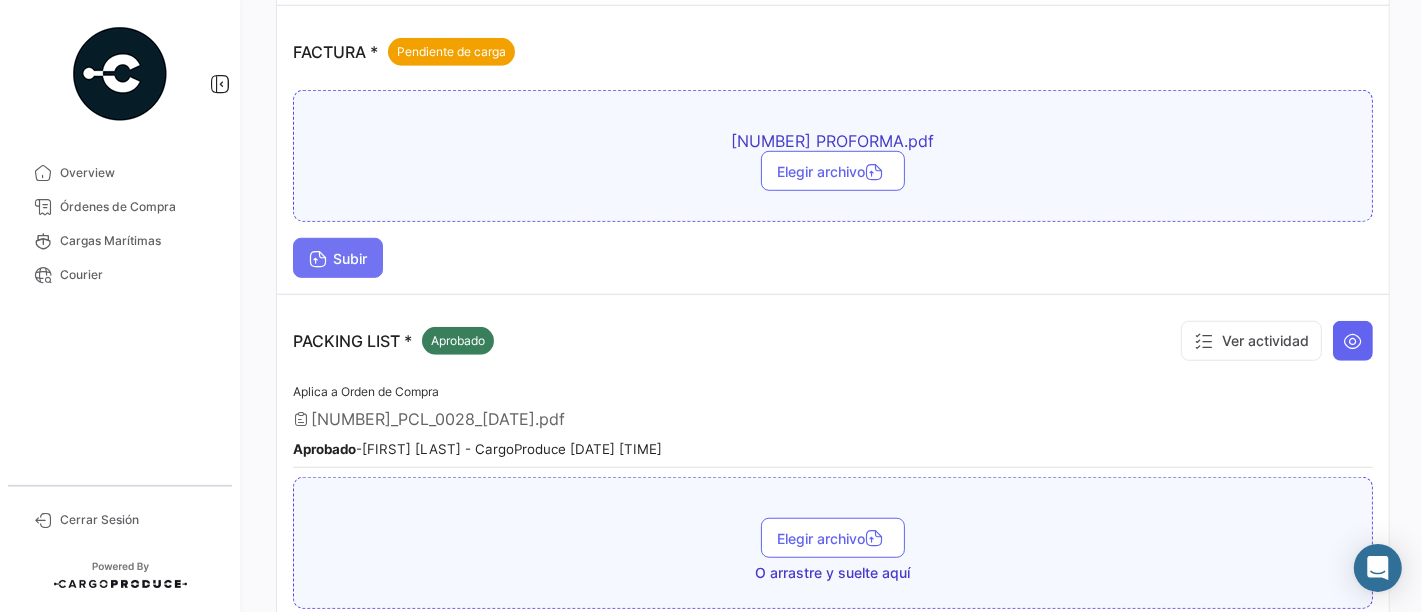 click on "Subir" at bounding box center [338, 258] 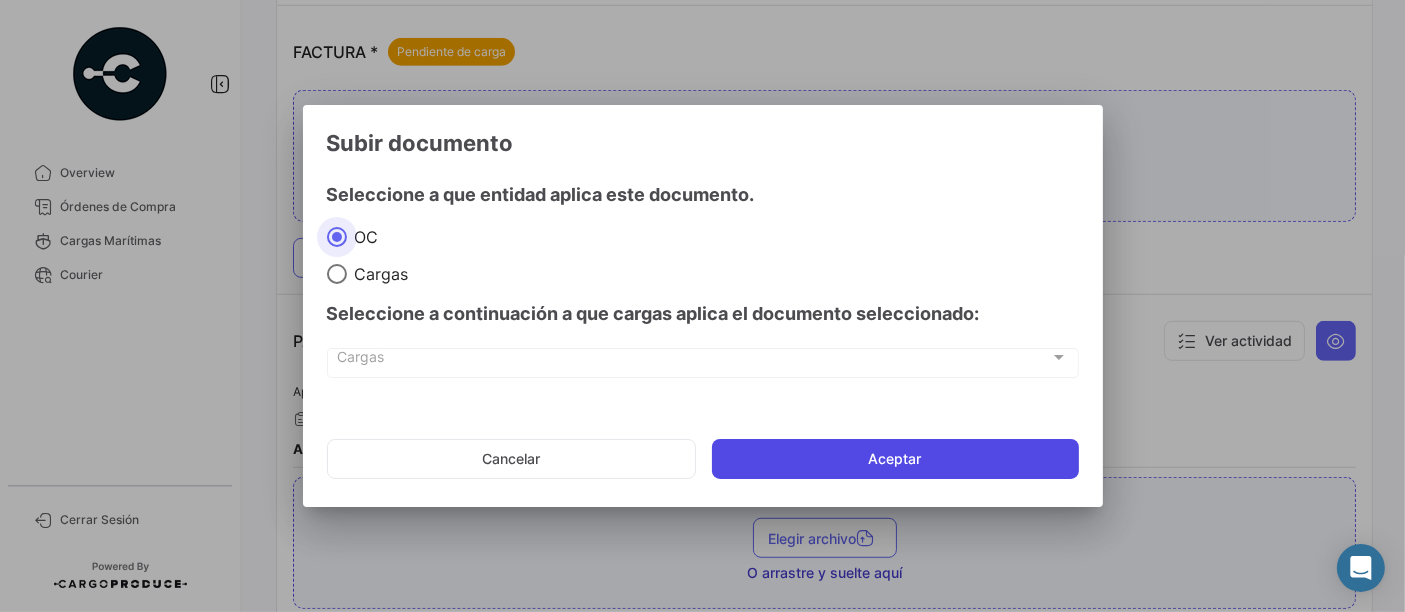 click on "Aceptar" 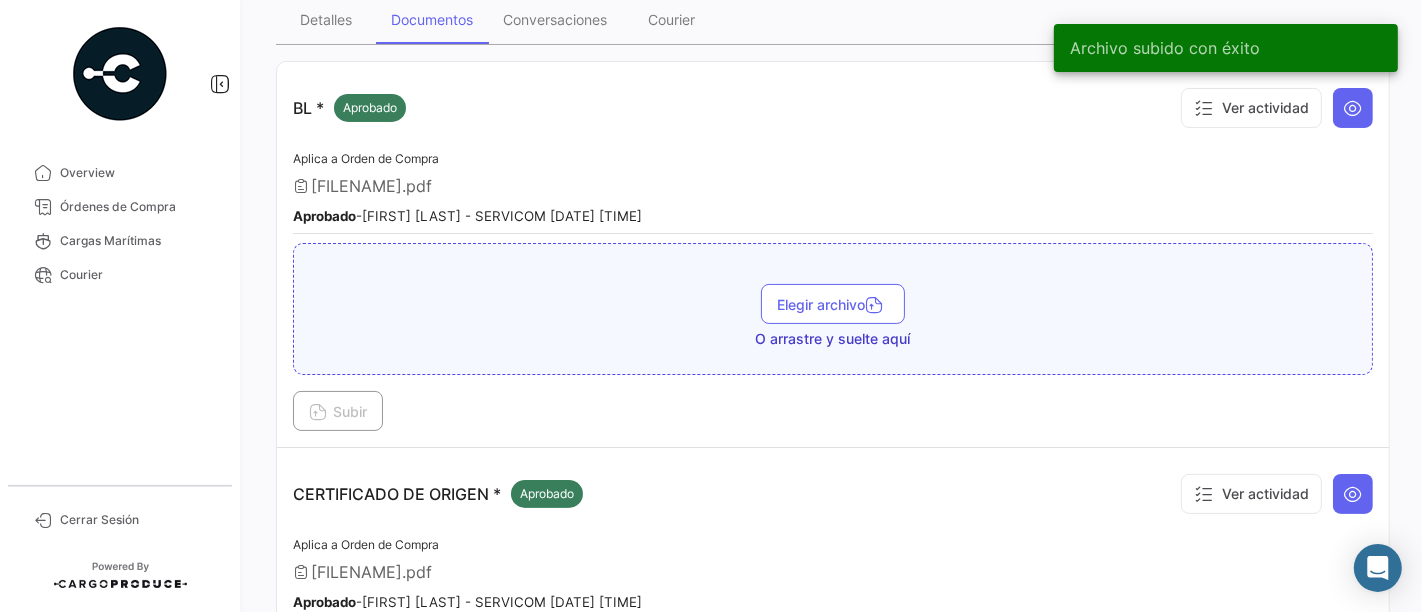 scroll, scrollTop: 178, scrollLeft: 0, axis: vertical 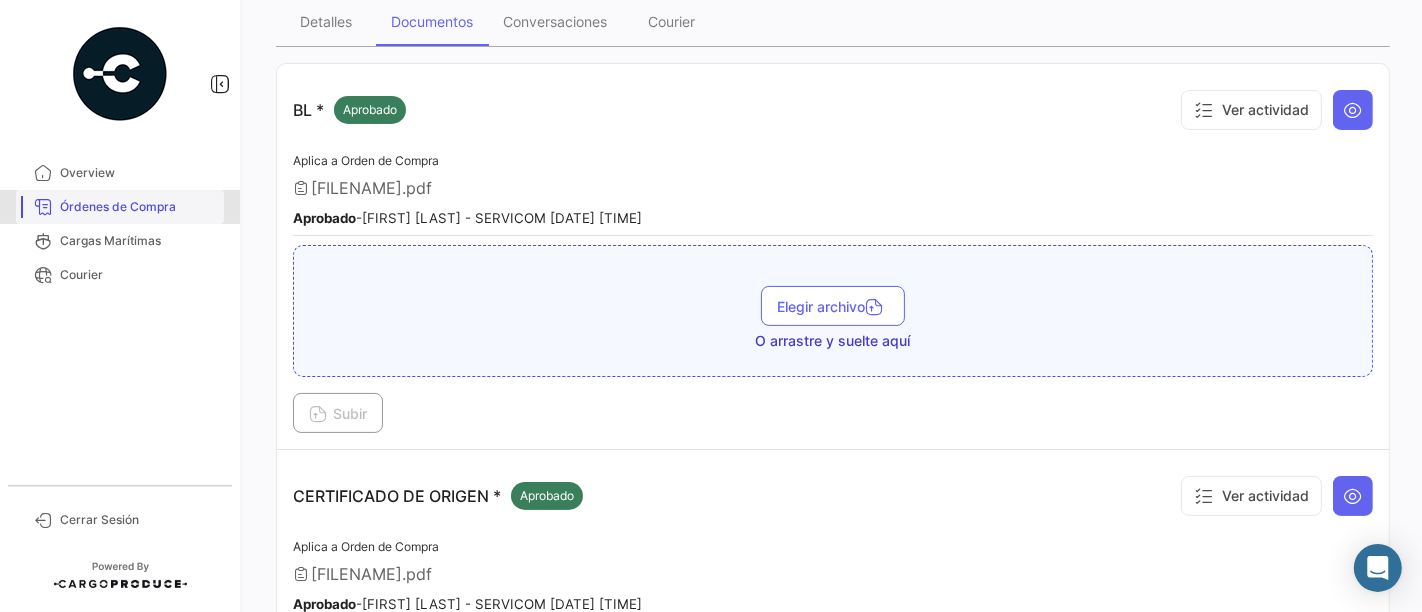 click on "Órdenes de Compra" at bounding box center (120, 207) 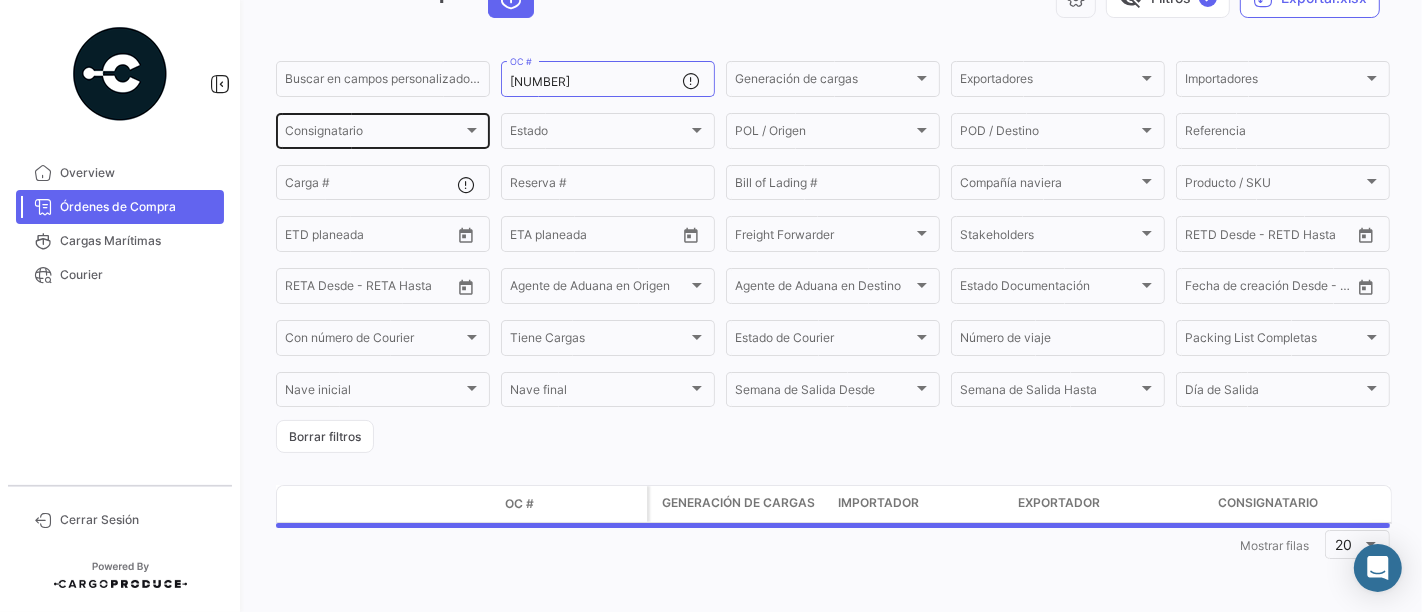 scroll, scrollTop: 0, scrollLeft: 0, axis: both 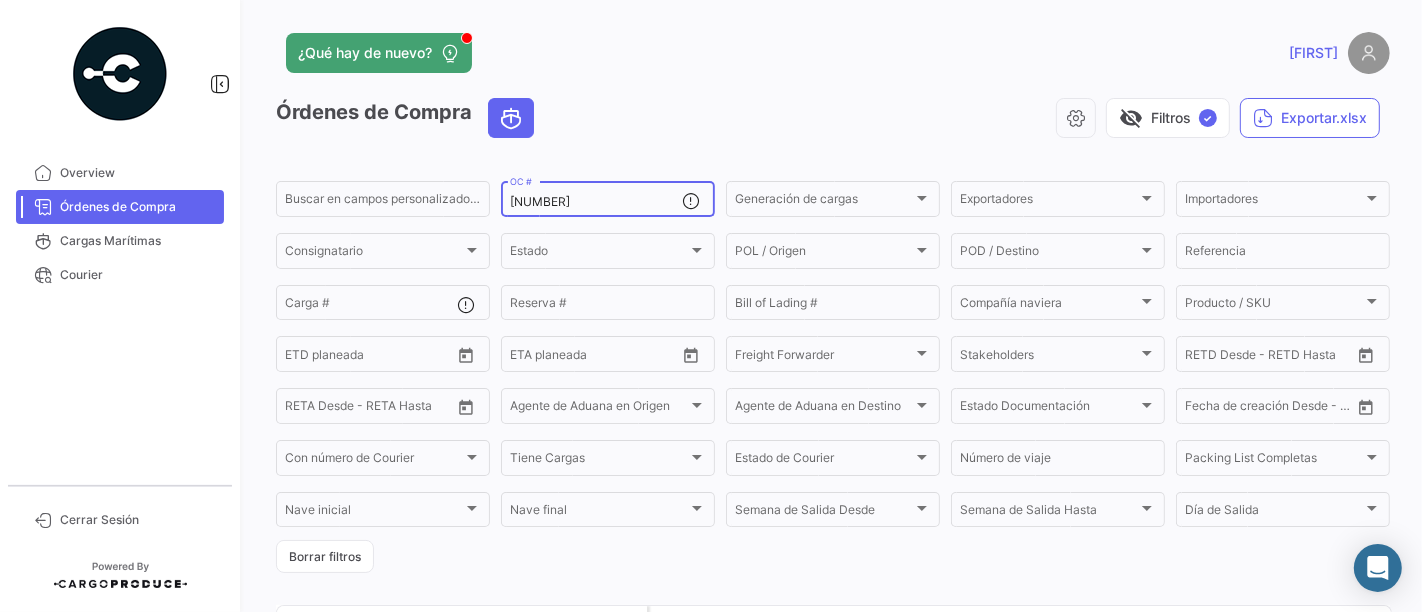 drag, startPoint x: 588, startPoint y: 197, endPoint x: 504, endPoint y: 186, distance: 84.71718 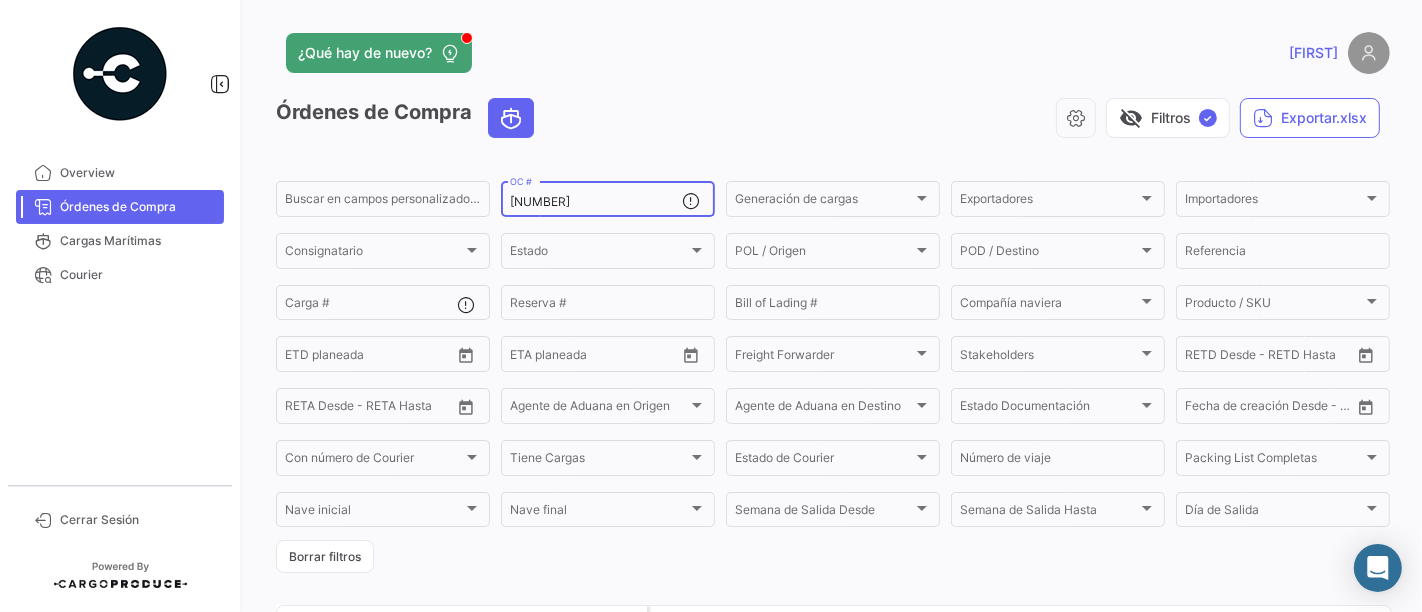 paste on "304" 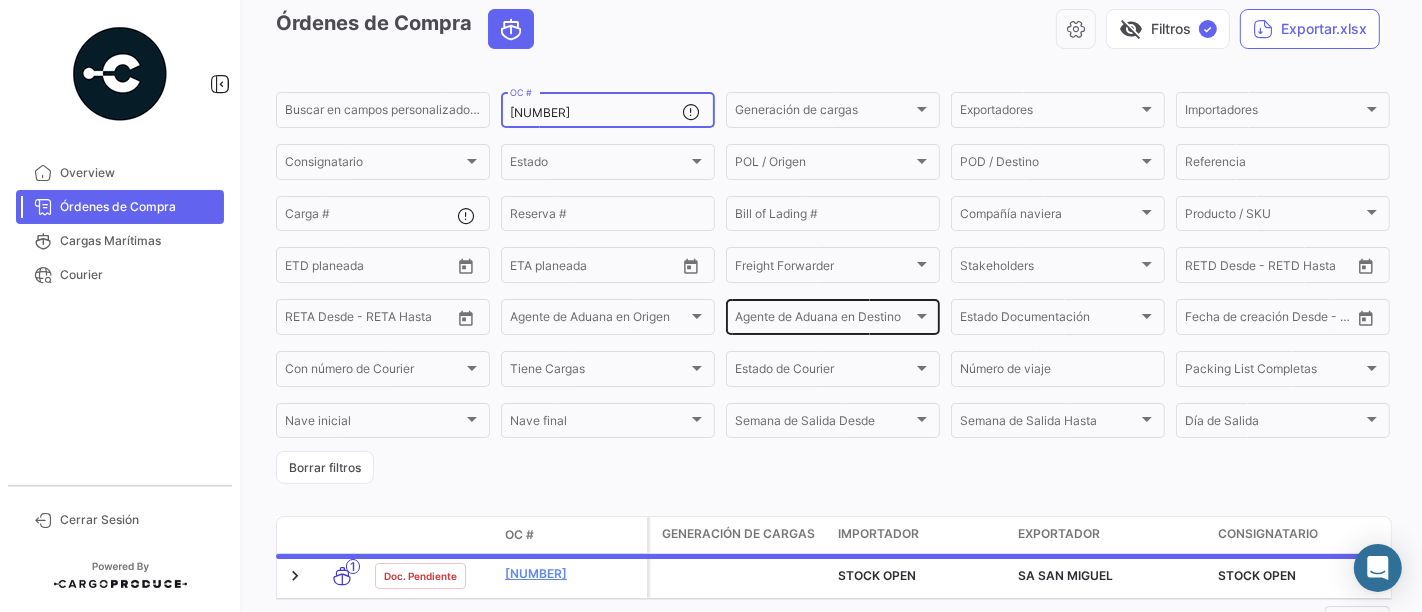 scroll, scrollTop: 183, scrollLeft: 0, axis: vertical 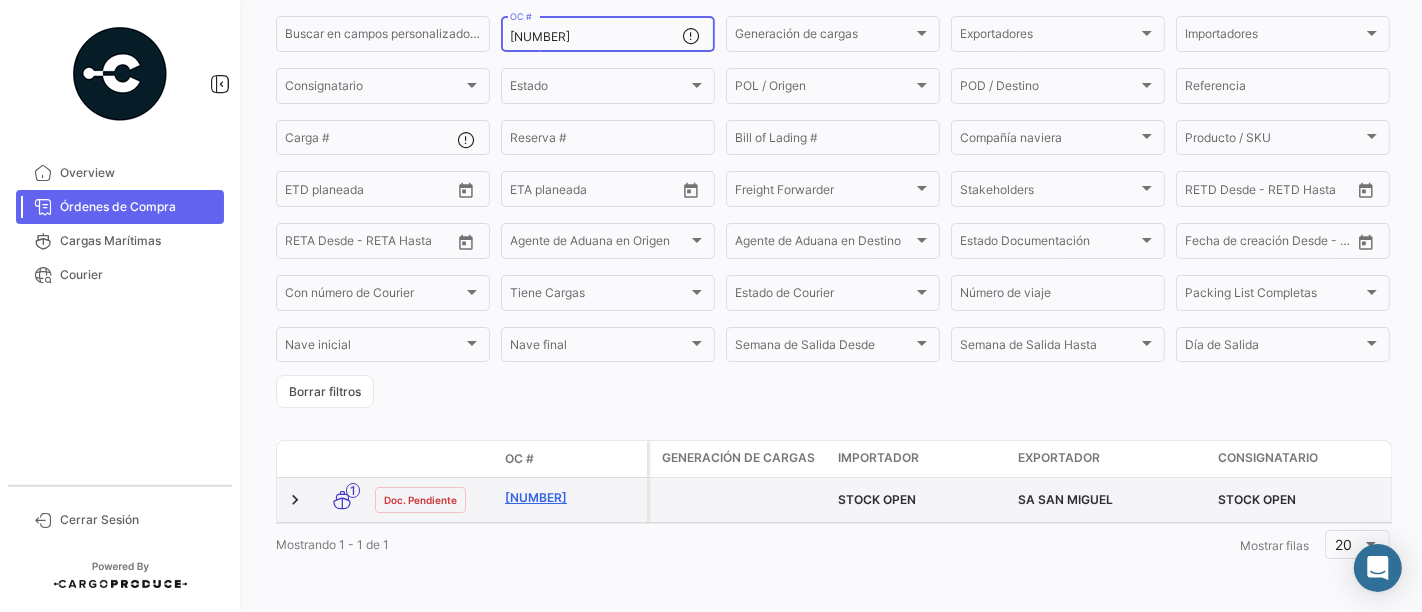 type on "[NUMBER]" 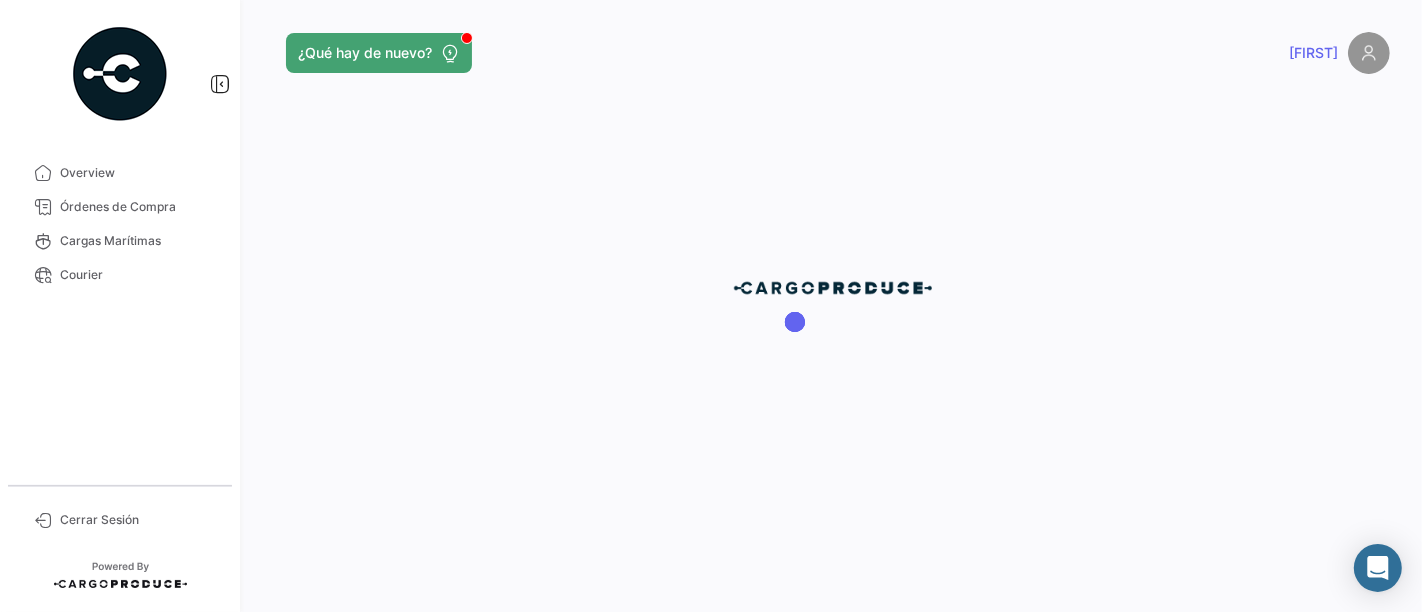 scroll, scrollTop: 0, scrollLeft: 0, axis: both 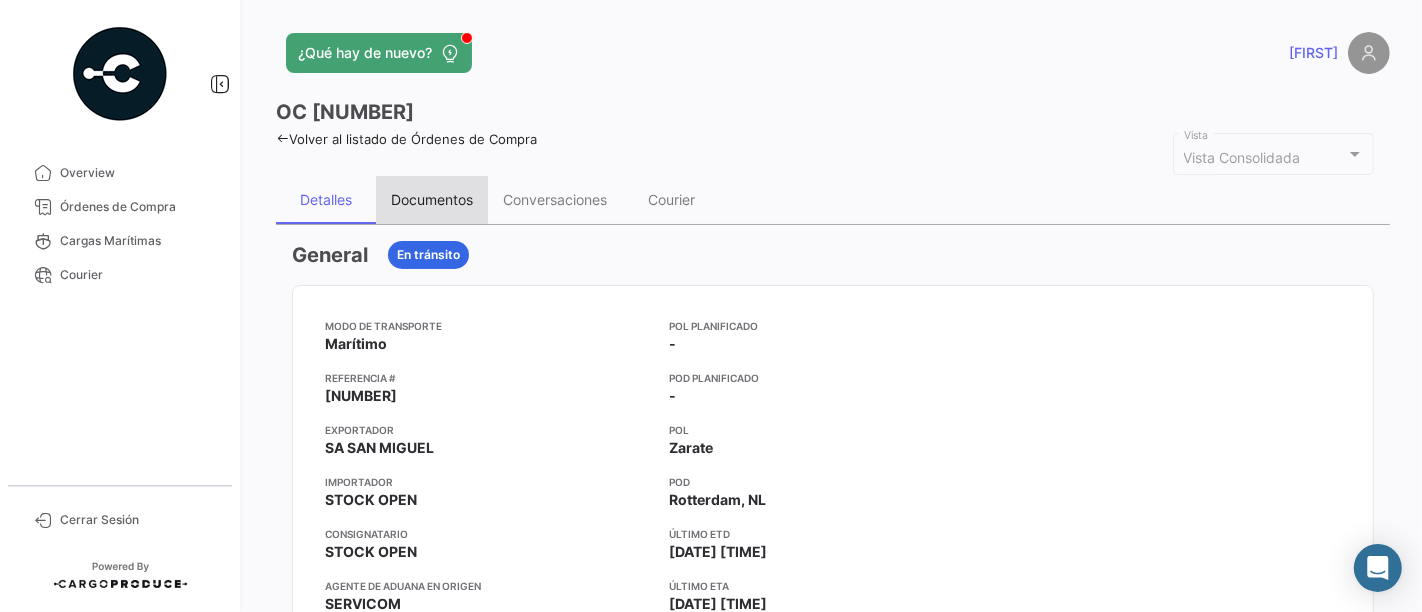 click on "Documentos" at bounding box center [432, 199] 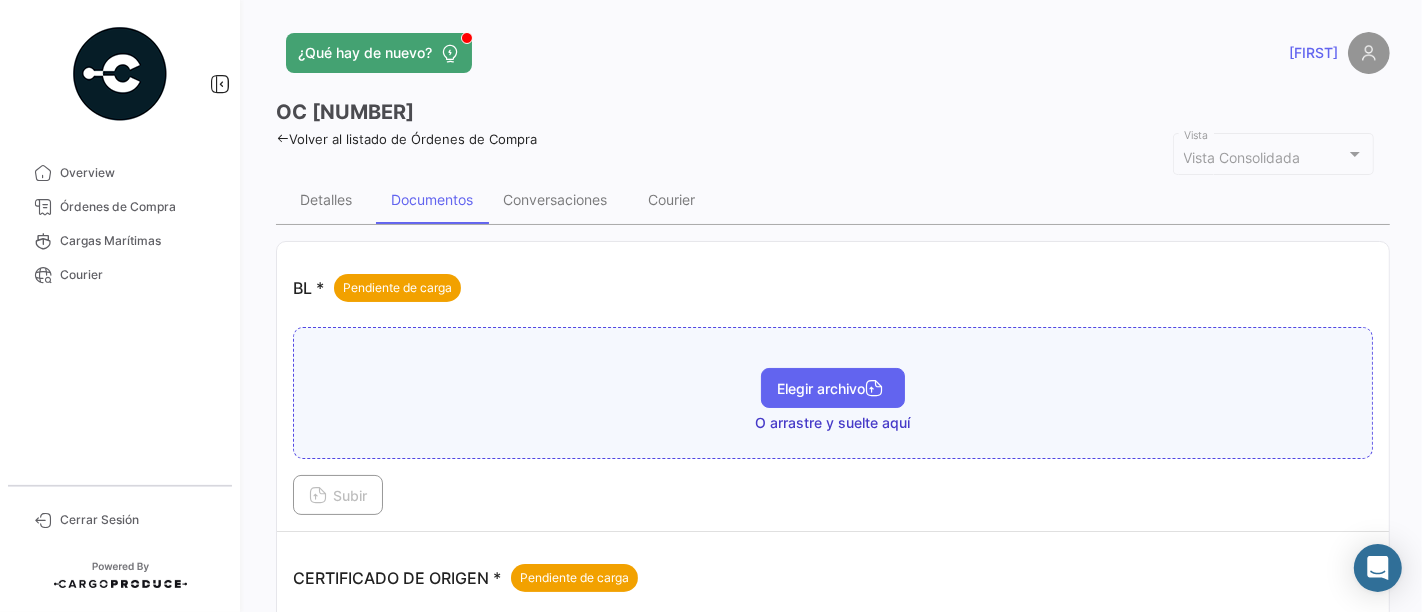 click on "Elegir archivo" at bounding box center (833, 388) 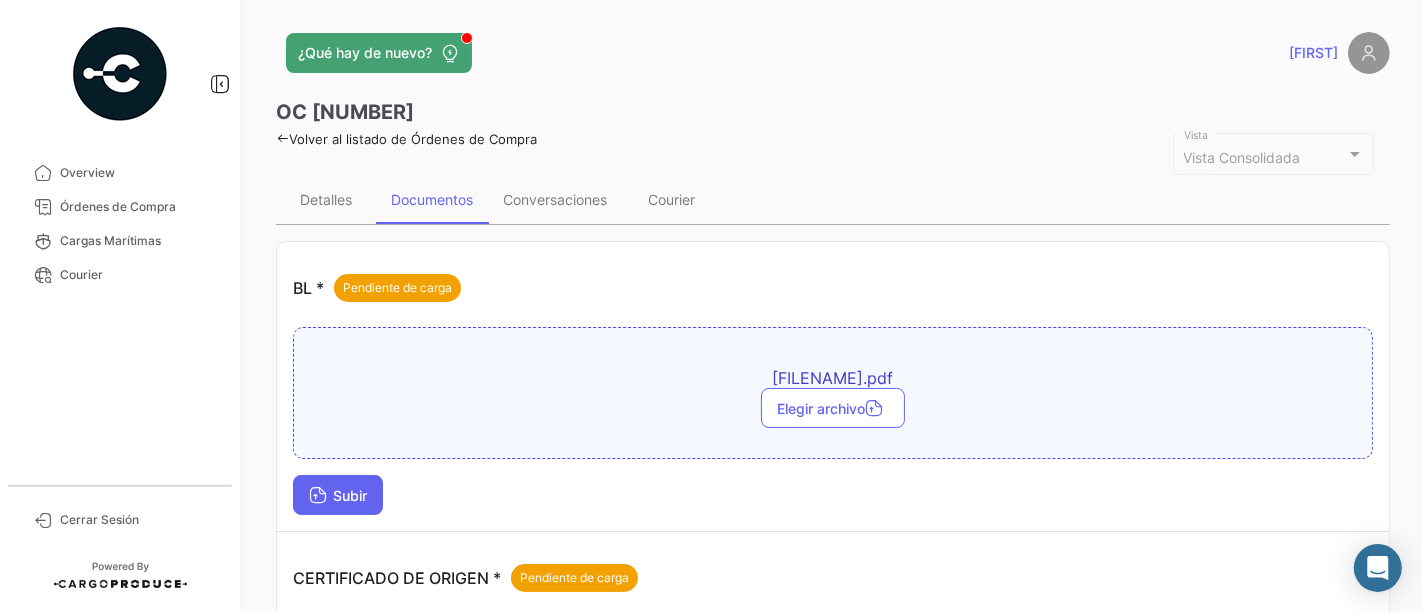 click on "Subir" at bounding box center [338, 495] 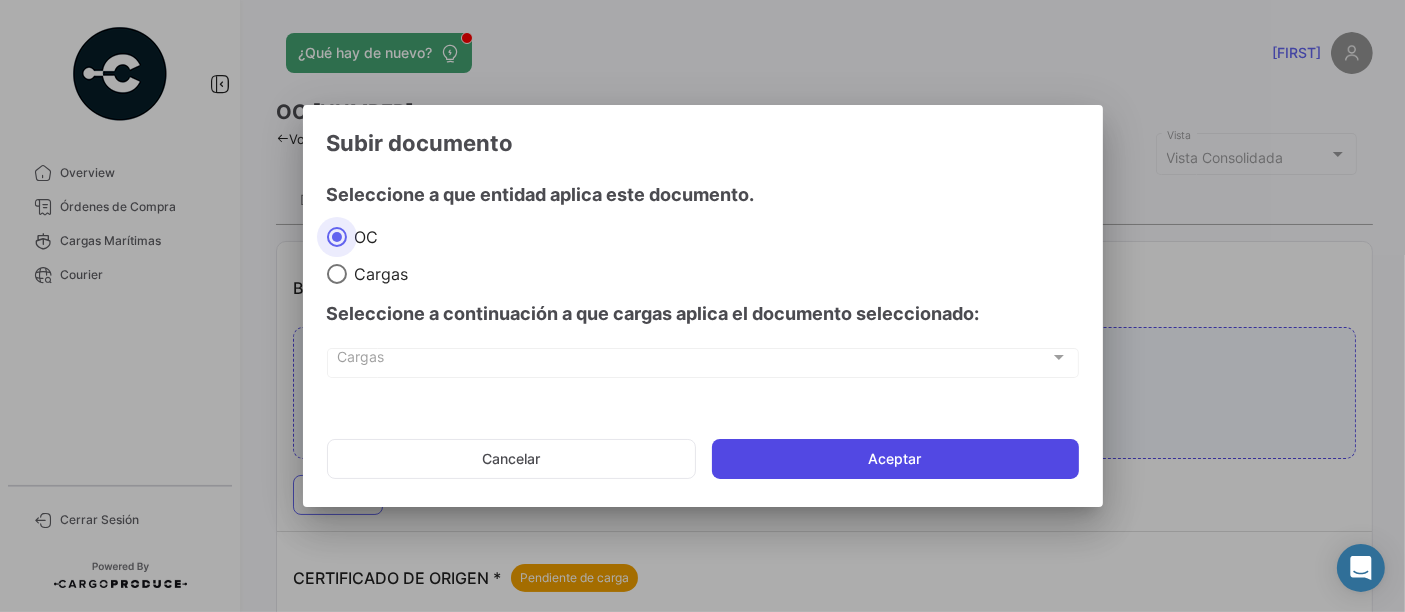 click on "Aceptar" 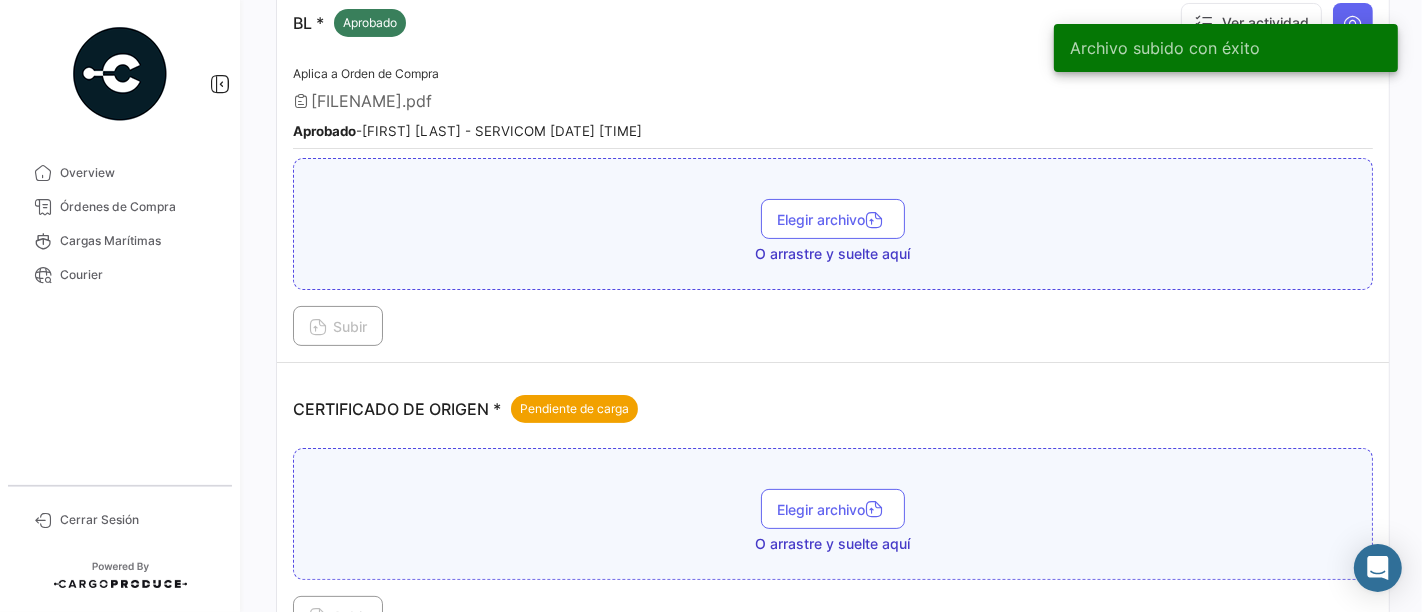 scroll, scrollTop: 333, scrollLeft: 0, axis: vertical 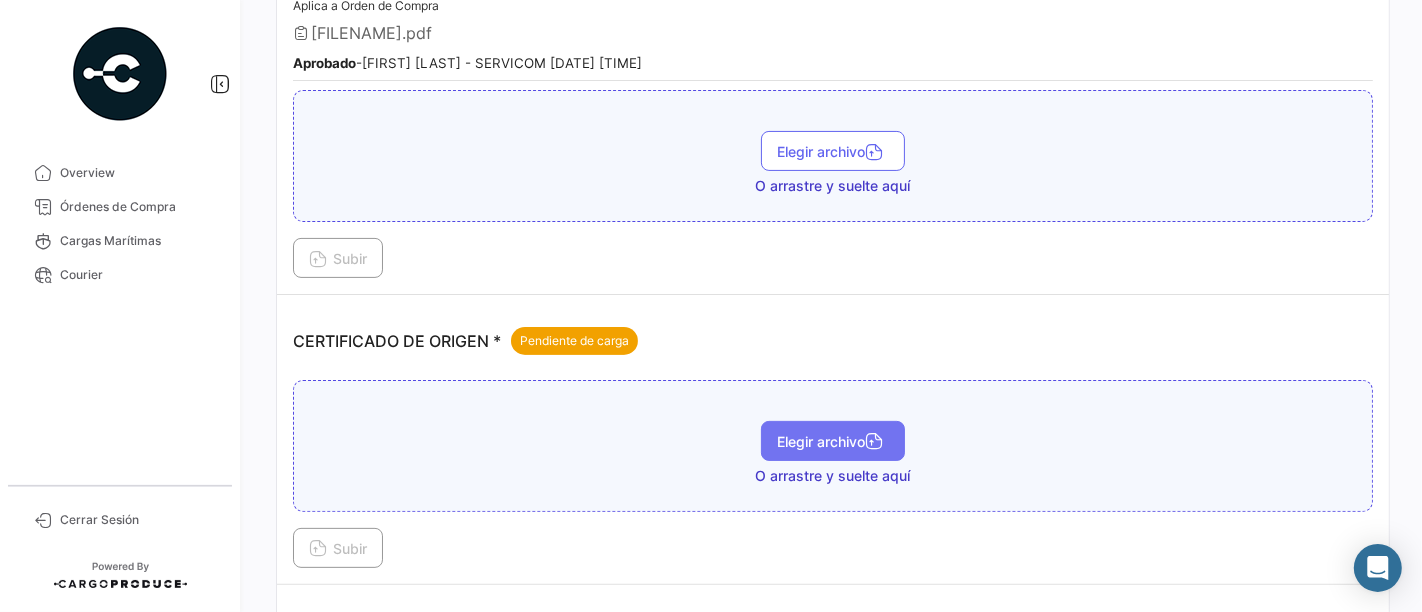 click on "Elegir archivo" at bounding box center (833, 441) 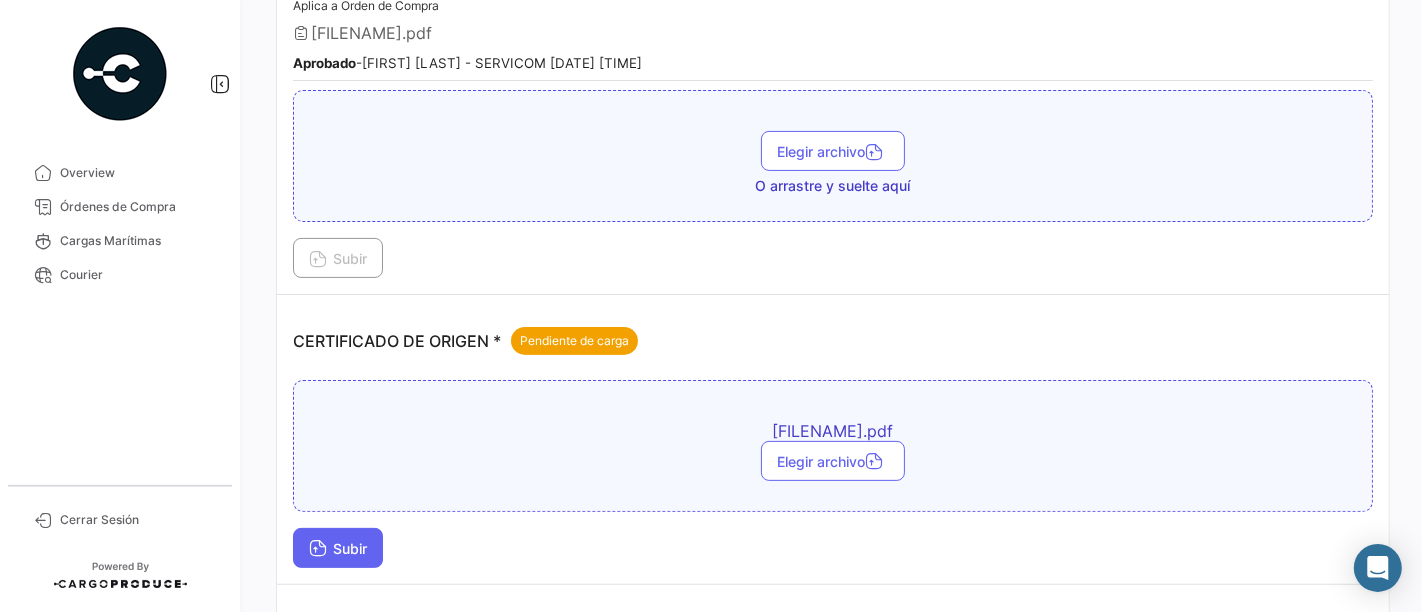 click on "Subir" at bounding box center [338, 548] 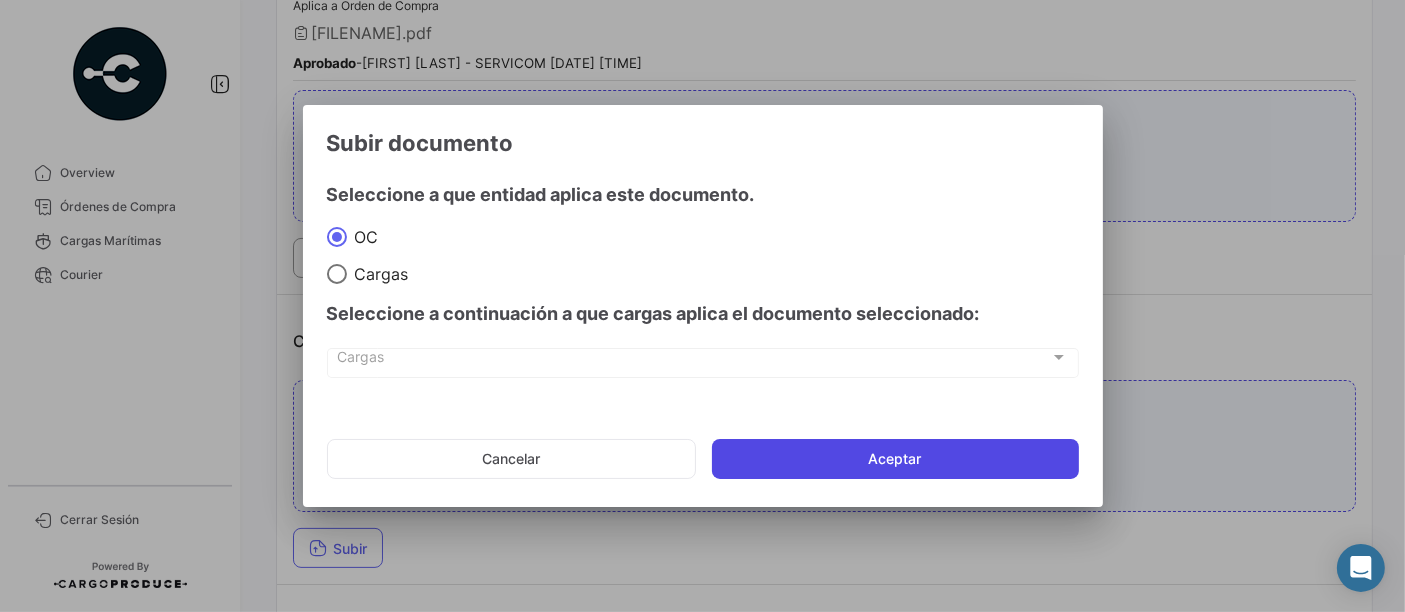 click on "Aceptar" 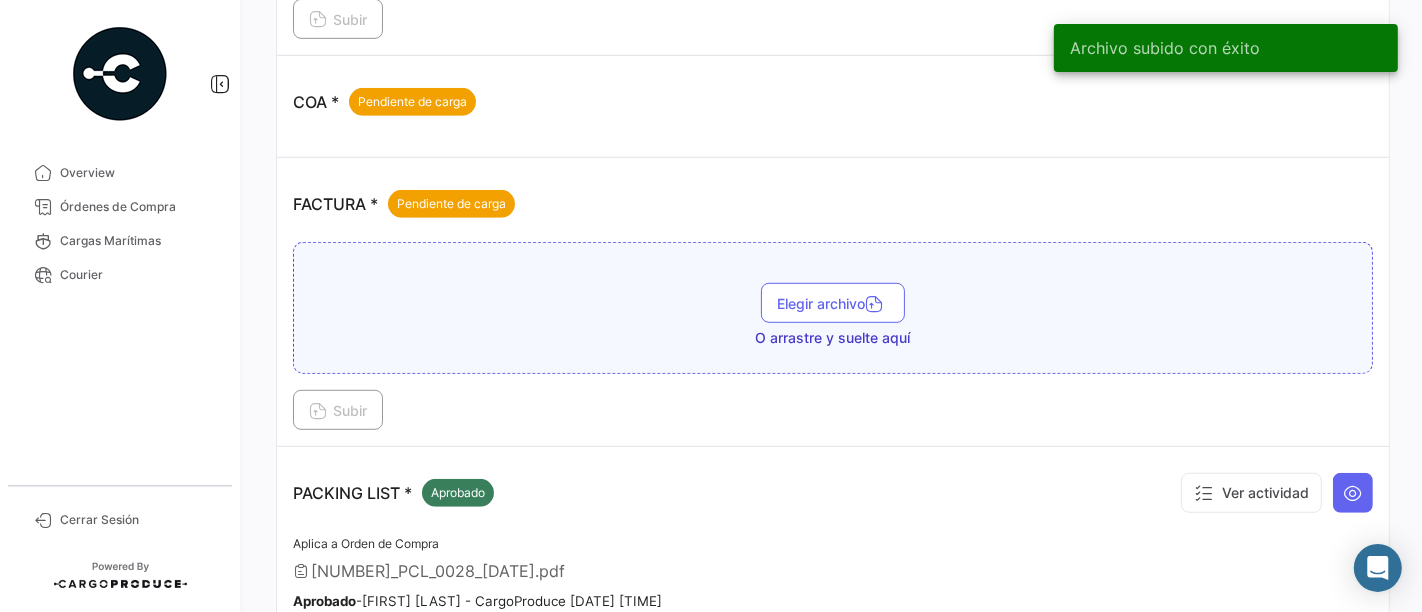 scroll, scrollTop: 1000, scrollLeft: 0, axis: vertical 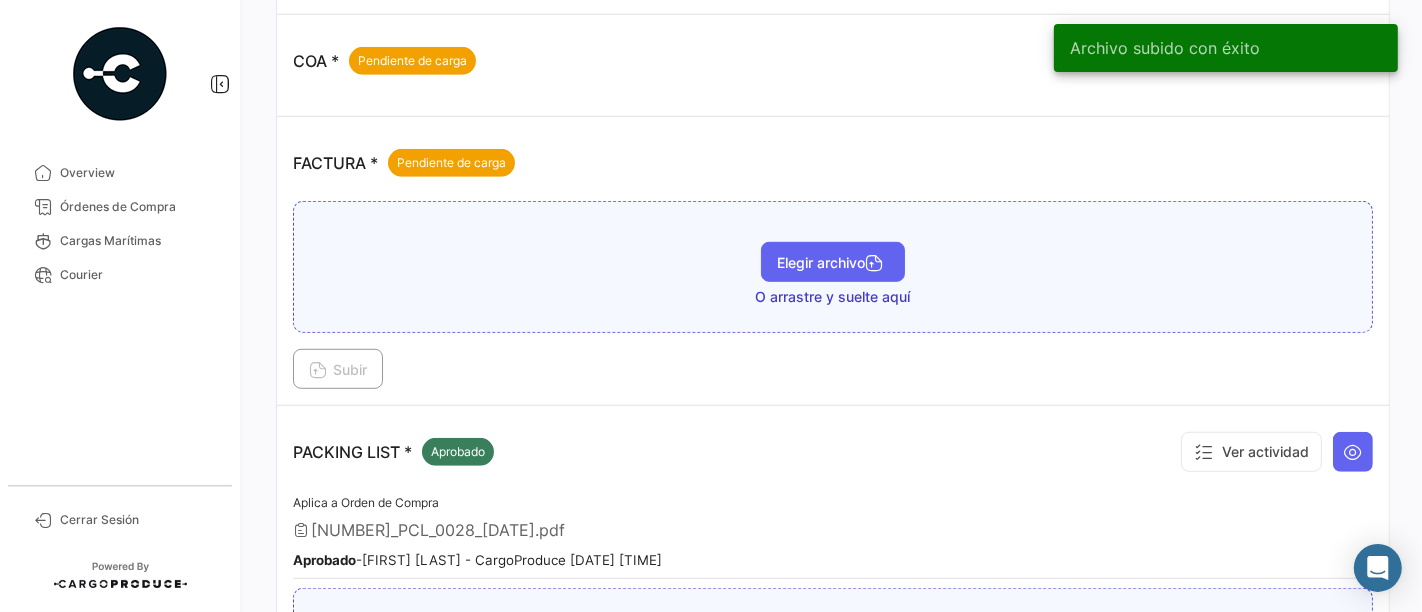 click at bounding box center (874, 265) 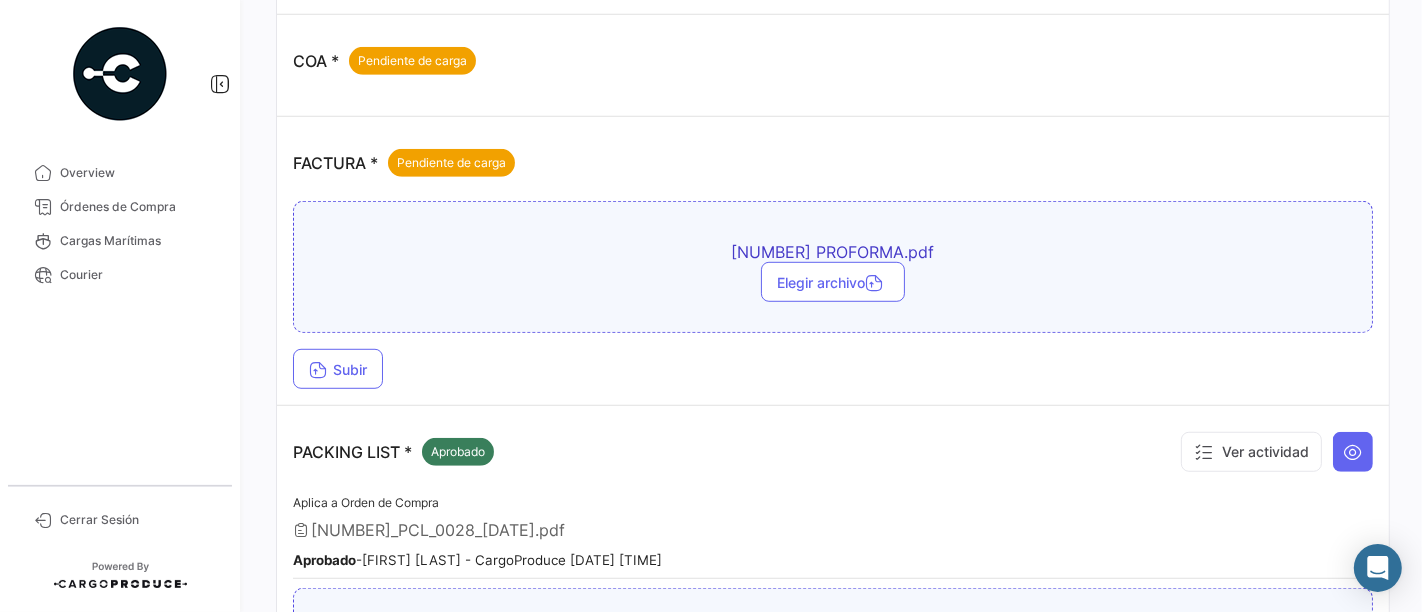 click on "Subir" at bounding box center [833, 369] 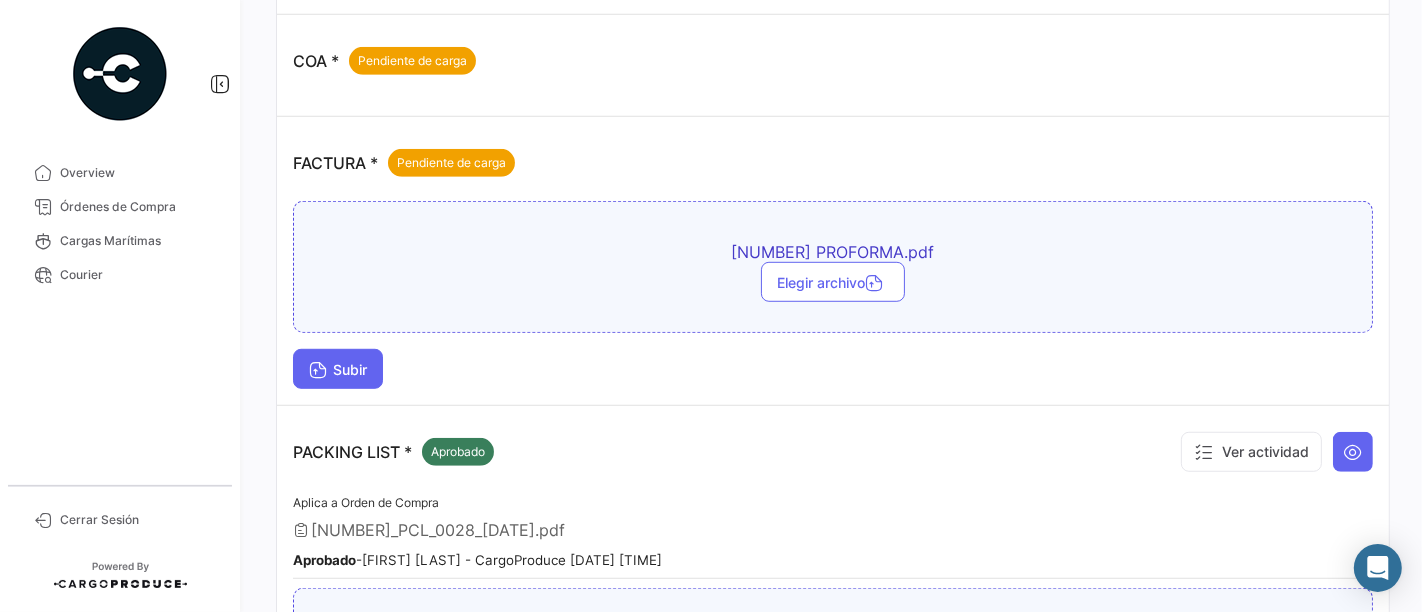 click on "Subir" at bounding box center (338, 369) 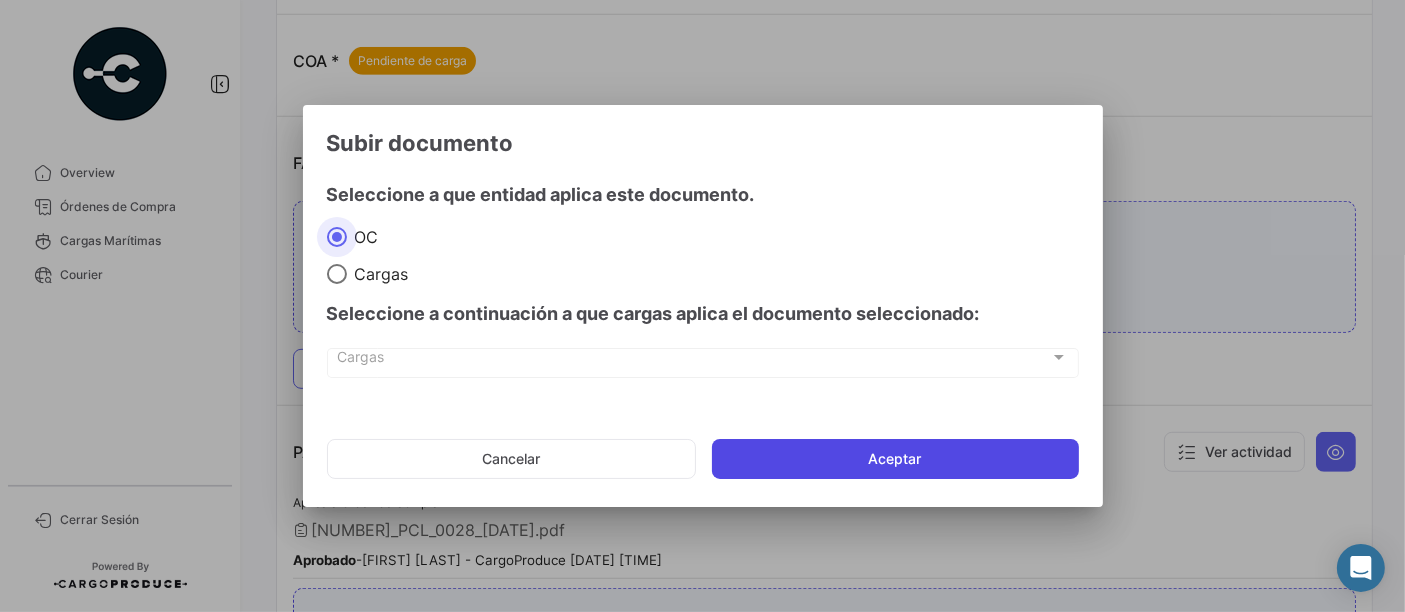 click on "Aceptar" 